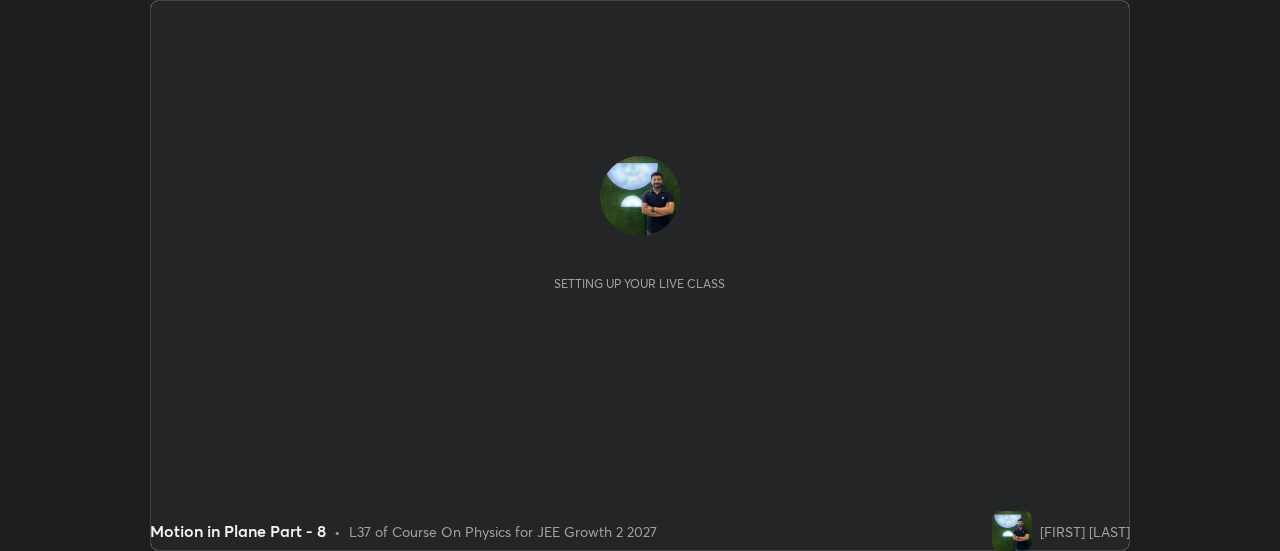 scroll, scrollTop: 0, scrollLeft: 0, axis: both 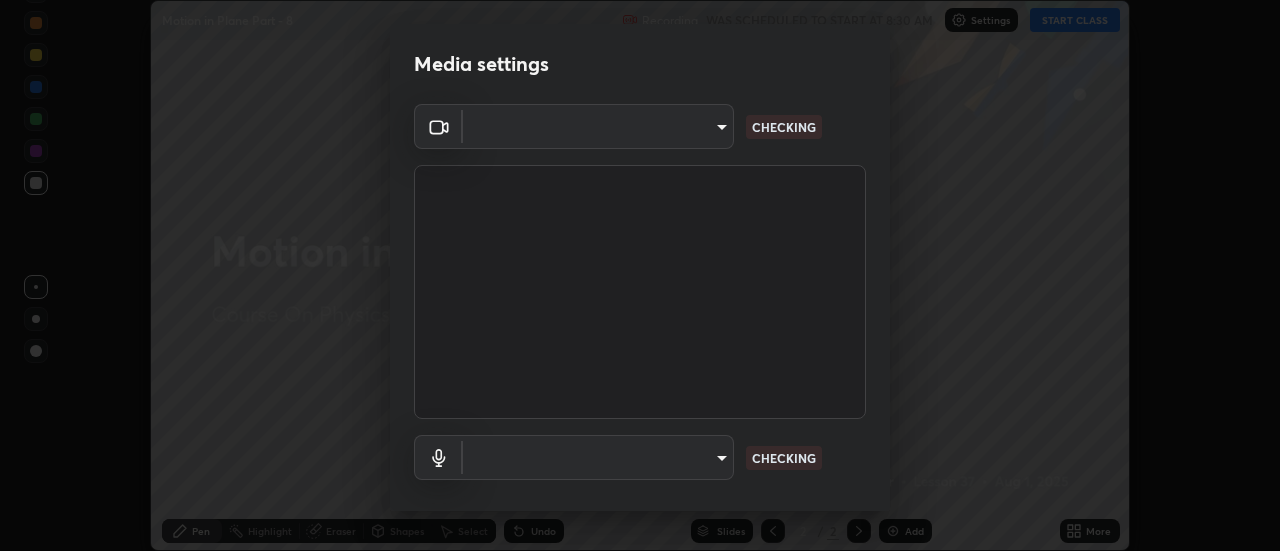 type on "[HASH]" 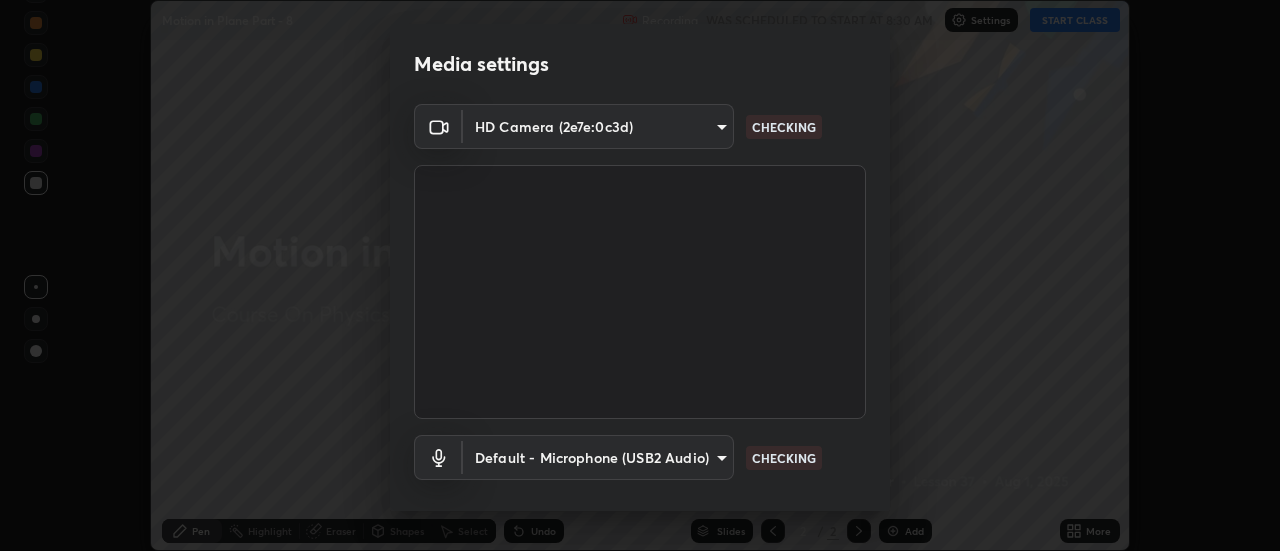 click on "Erase all Motion in Plane Part - 8 Recording WAS SCHEDULED TO START AT  8:30 AM Settings START CLASS Setting up your live class Motion in Plane Part - 8 • L37 of Course On Physics for JEE Growth 2 2027 [FIRST] [LAST] Pen Highlight Eraser Shapes Select Undo Slides 2 / 2 Add More No doubts shared Encourage your learners to ask a doubt for better clarity Report an issue Reason for reporting Buffering Chat not working Audio - Video sync issue Educator video quality low ​ Attach an image Report Media settings HD Camera (2e7e:0c3d) [HASH] CHECKING Default - Microphone (USB2 Audio) default CHECKING 1 / 5 Next" at bounding box center [640, 275] 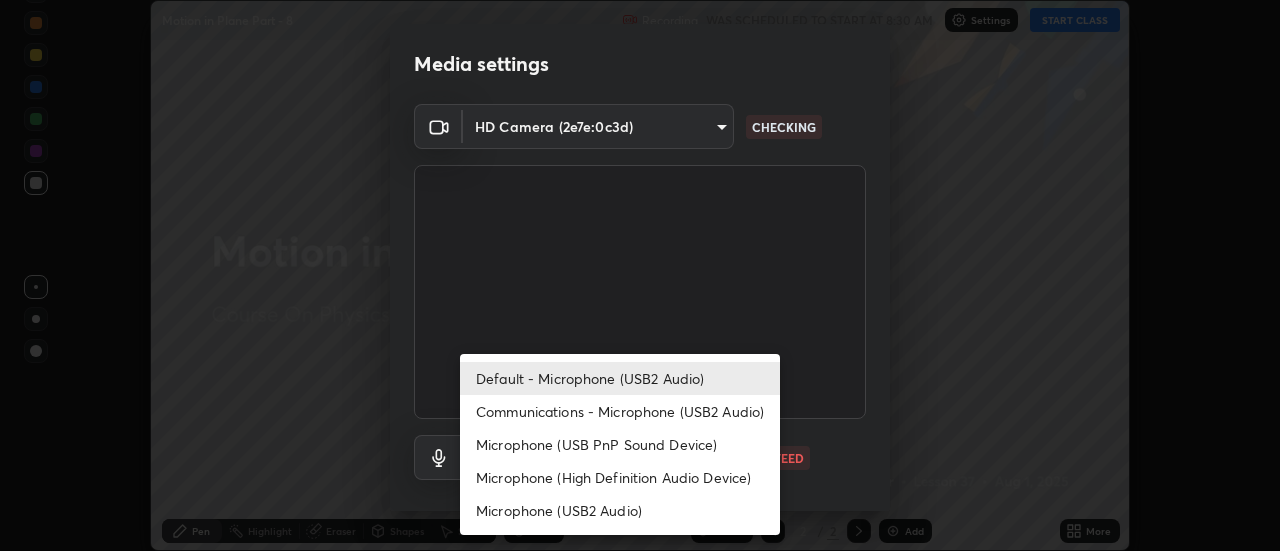 click on "Microphone (High Definition Audio Device)" at bounding box center [620, 477] 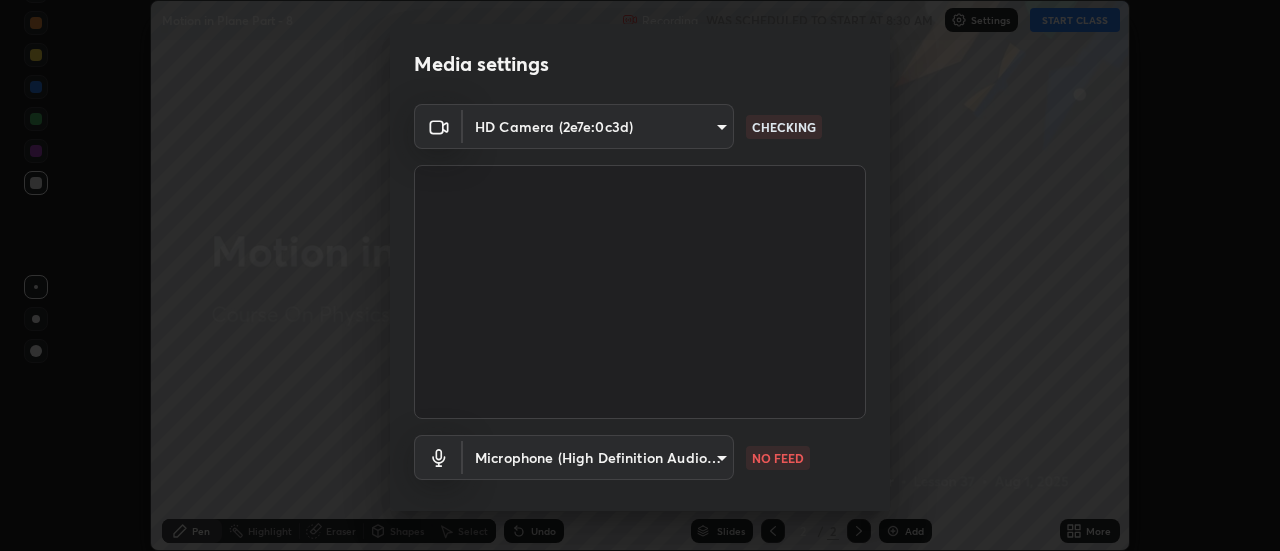 click on "Erase all Motion in Plane Part - 8 Recording WAS SCHEDULED TO START AT  8:30 AM Settings START CLASS Setting up your live class Motion in Plane Part - 8 • L37 of Course On Physics for JEE Growth 2 2027 [FIRST] [LAST] Pen Highlight Eraser Shapes Select Undo Slides 2 / 2 Add More No doubts shared Encourage your learners to ask a doubt for better clarity Report an issue Reason for reporting Buffering Chat not working Audio - Video sync issue Educator video quality low ​ Attach an image Report Media settings HD Camera (2e7e:0c3d) [HASH] CHECKING Microphone (High Definition Audio Device) [HASH] NO FEED 1 / 5 Next Default - Microphone (USB2 Audio) Communications - Microphone (USB2 Audio) Microphone (USB PnP Sound Device) Microphone (High Definition Audio Device) Microphone (USB2 Audio)" at bounding box center [640, 275] 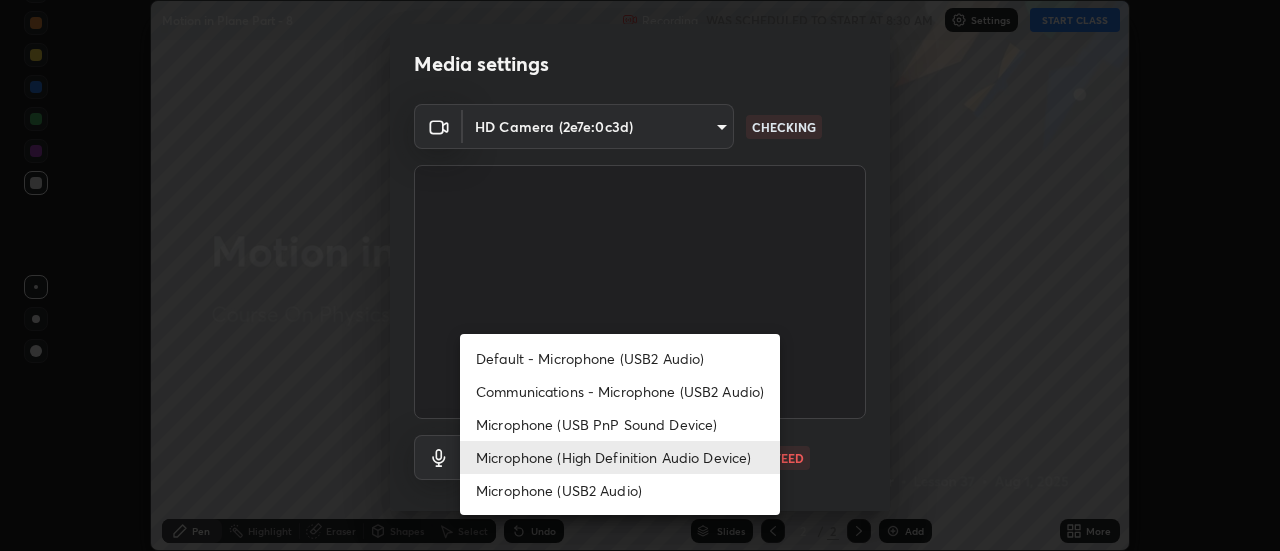 click on "Default - Microphone (USB2 Audio)" at bounding box center [620, 358] 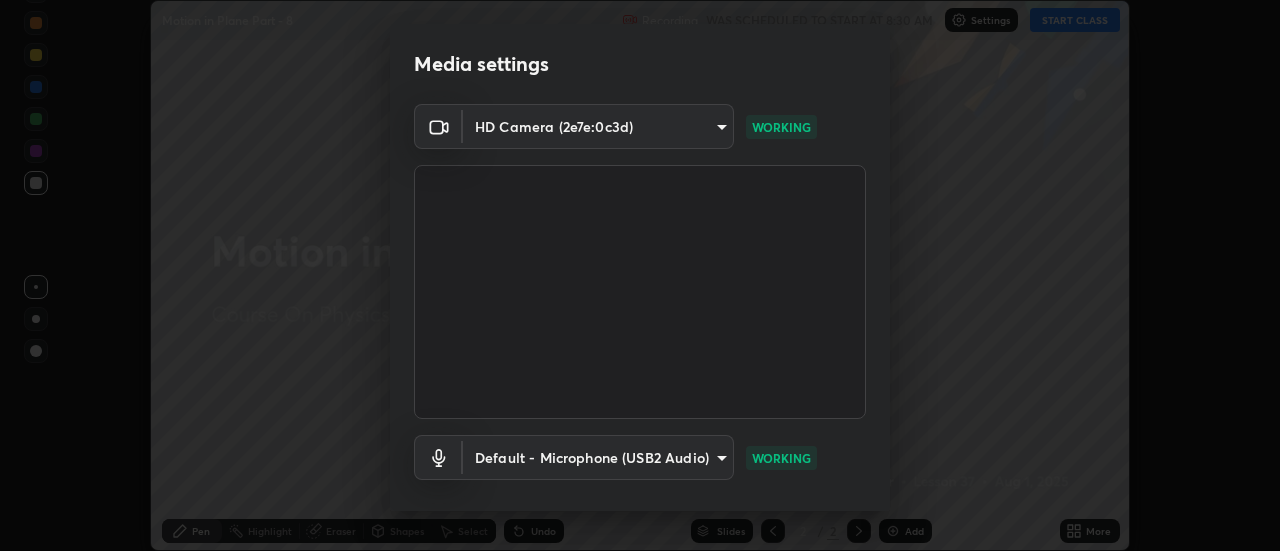 scroll, scrollTop: 105, scrollLeft: 0, axis: vertical 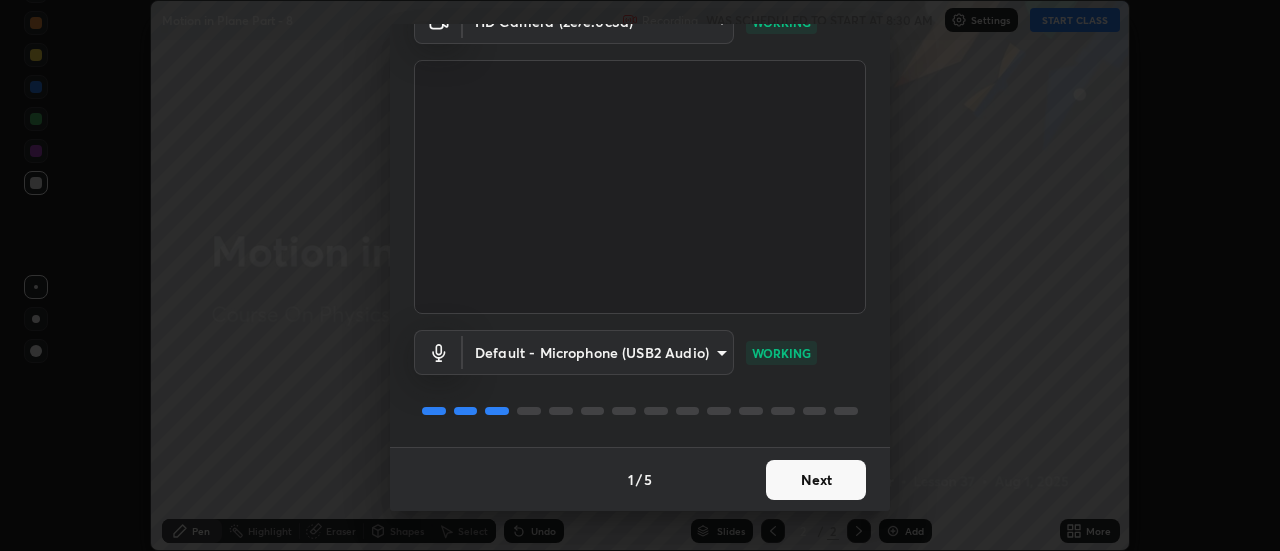 click on "Next" at bounding box center [816, 480] 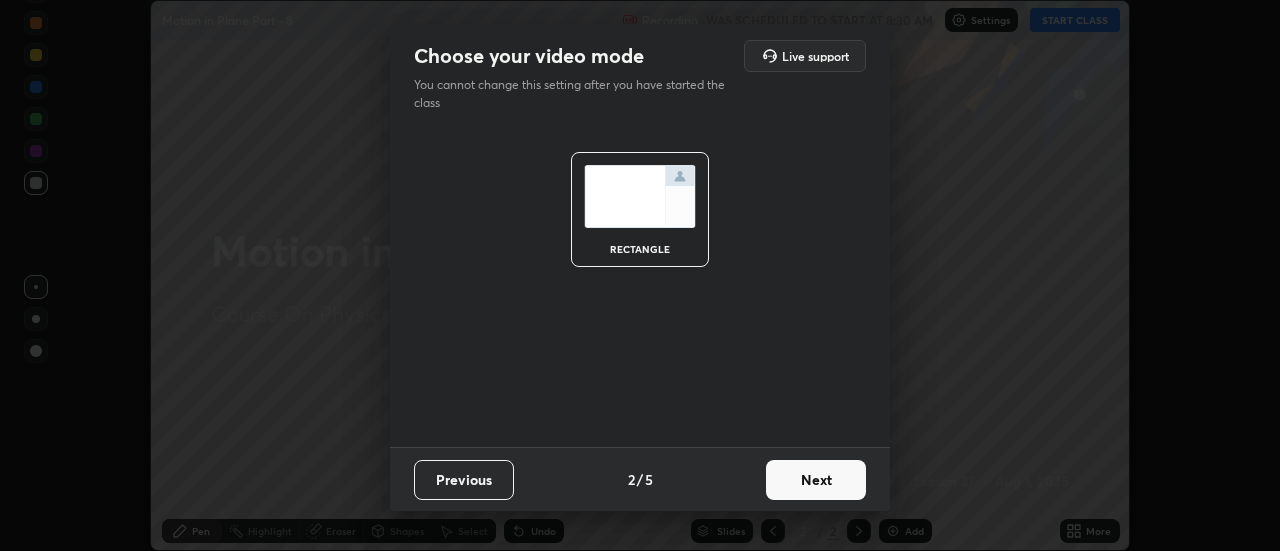 scroll, scrollTop: 0, scrollLeft: 0, axis: both 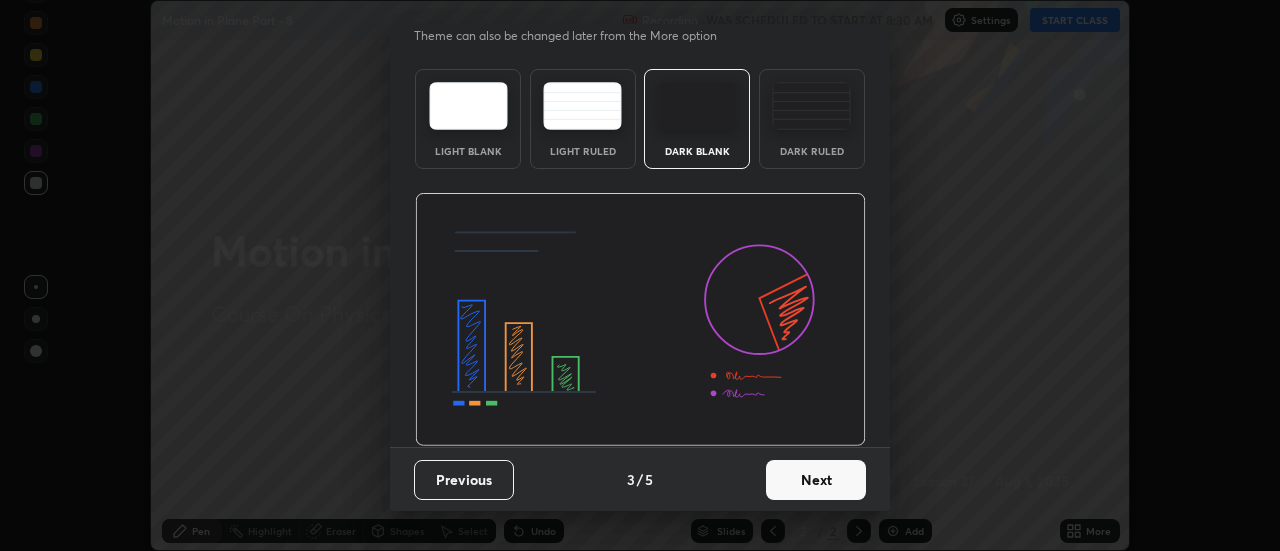 click on "Next" at bounding box center [816, 480] 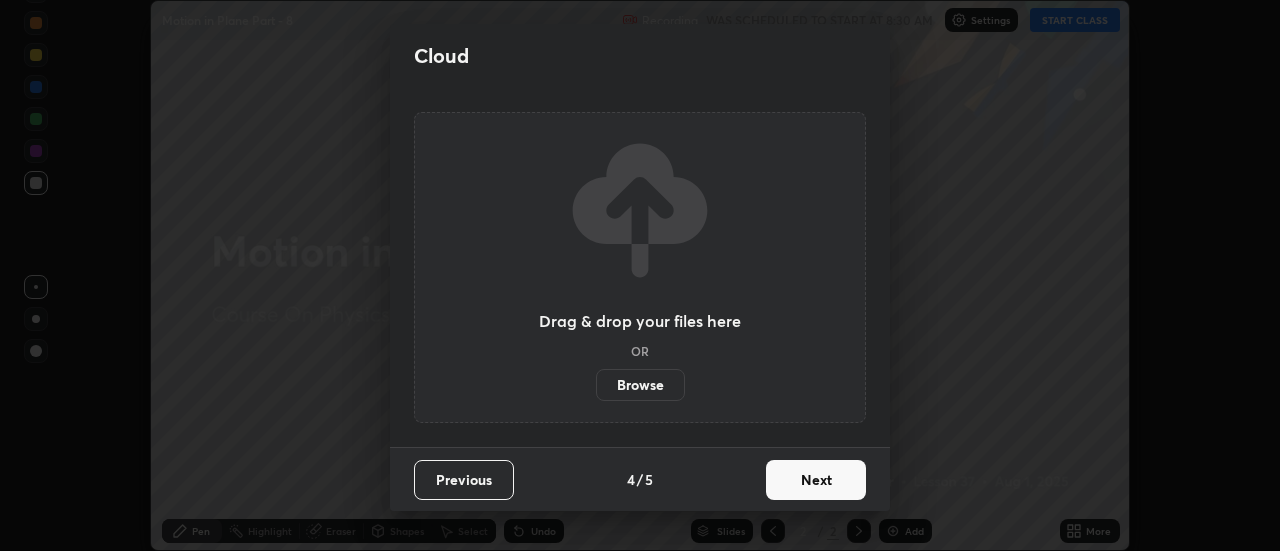 scroll, scrollTop: 0, scrollLeft: 0, axis: both 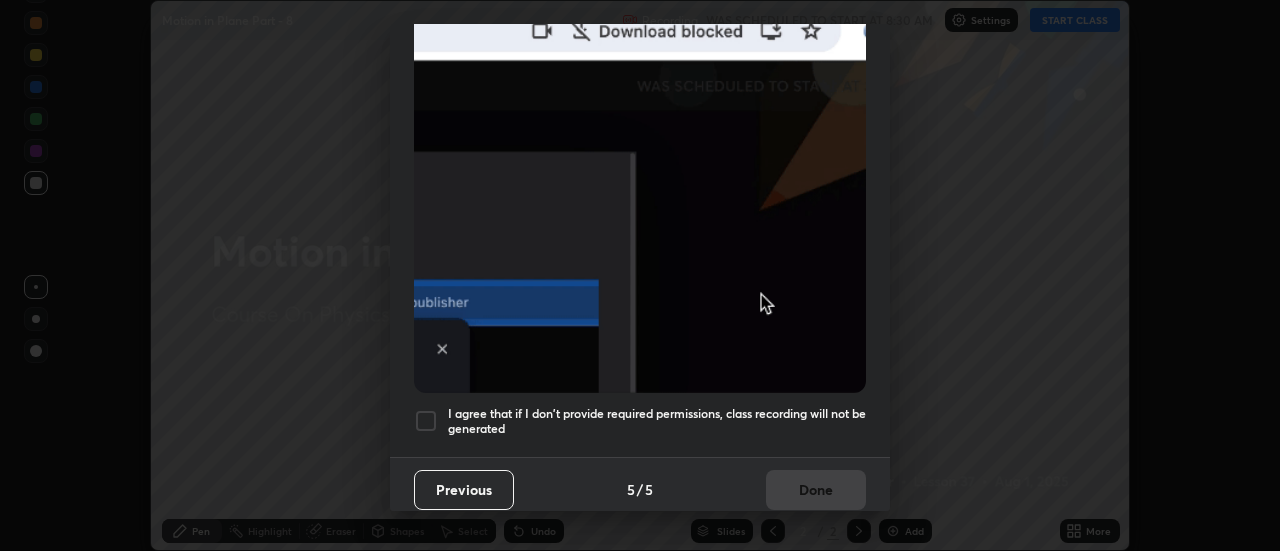 click on "I agree that if I don't provide required permissions, class recording will not be generated" at bounding box center (657, 421) 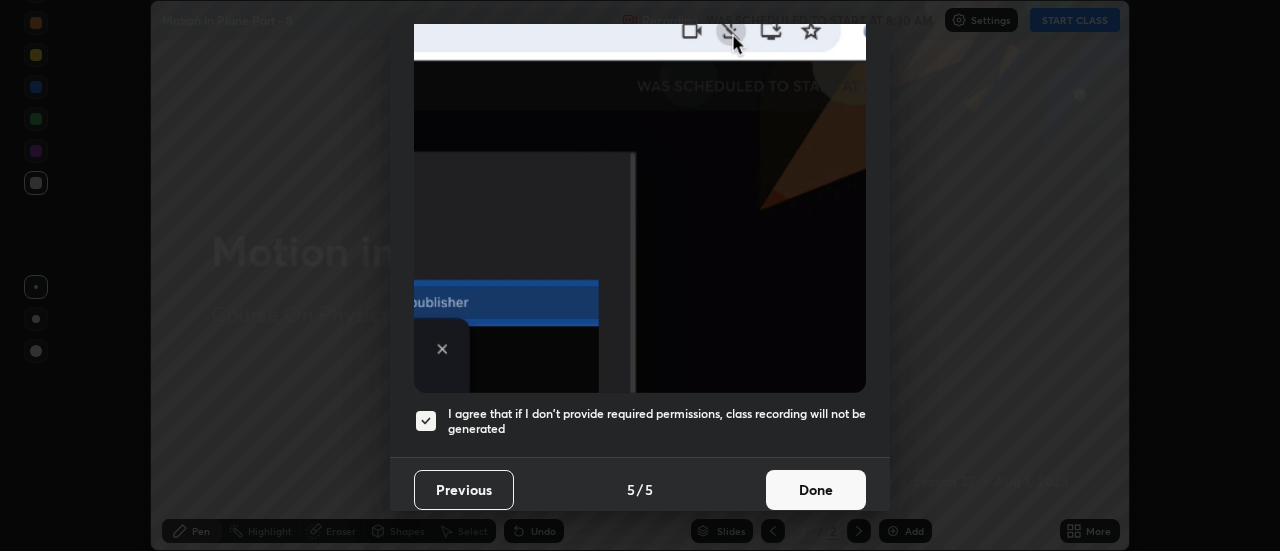 click on "Done" at bounding box center (816, 490) 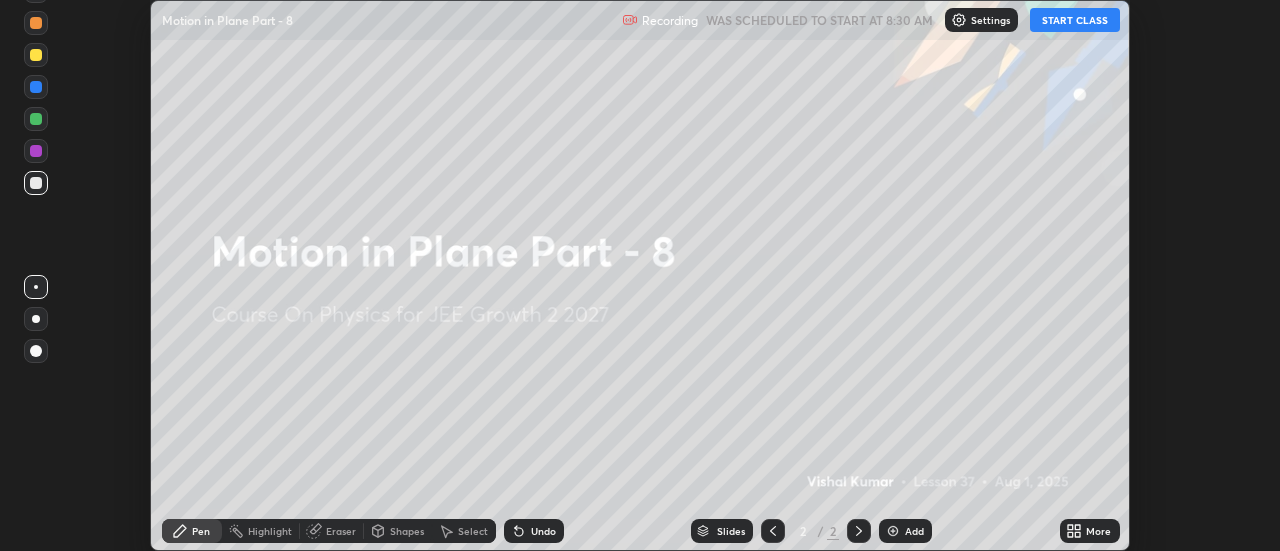 click on "More" at bounding box center (1090, 531) 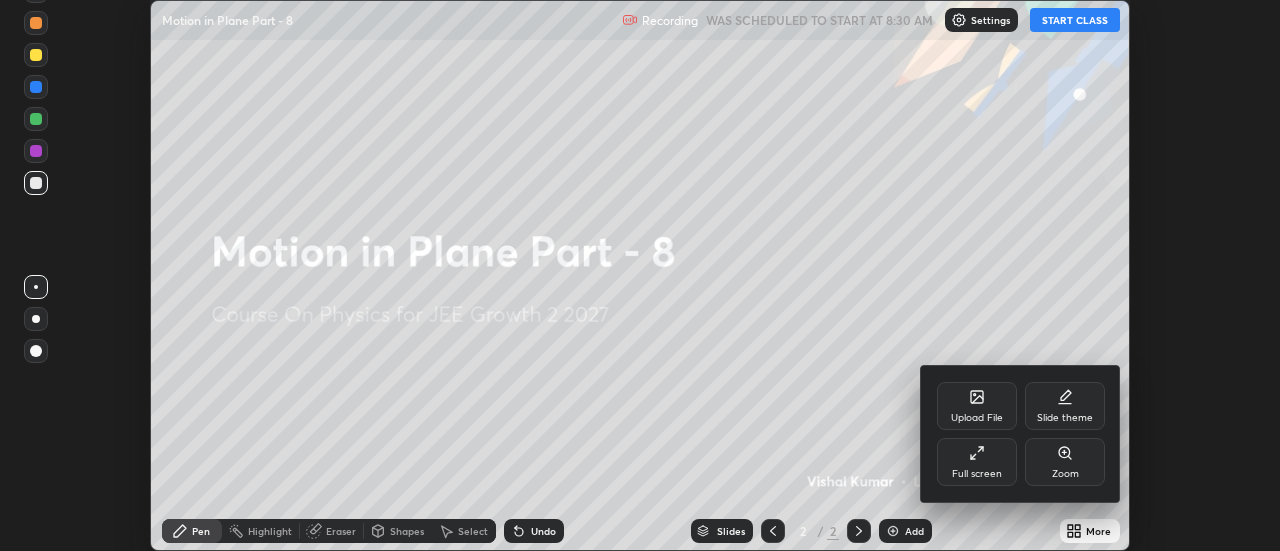 click on "Full screen" at bounding box center (977, 474) 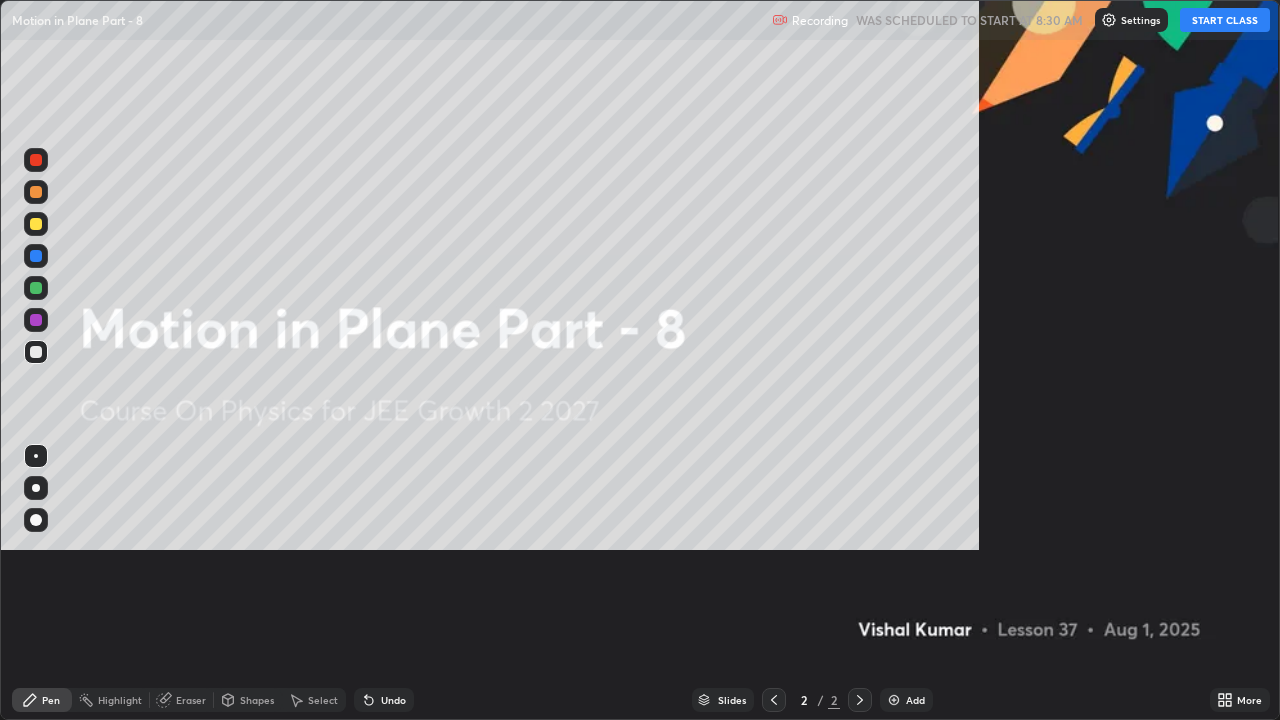 scroll, scrollTop: 99280, scrollLeft: 98720, axis: both 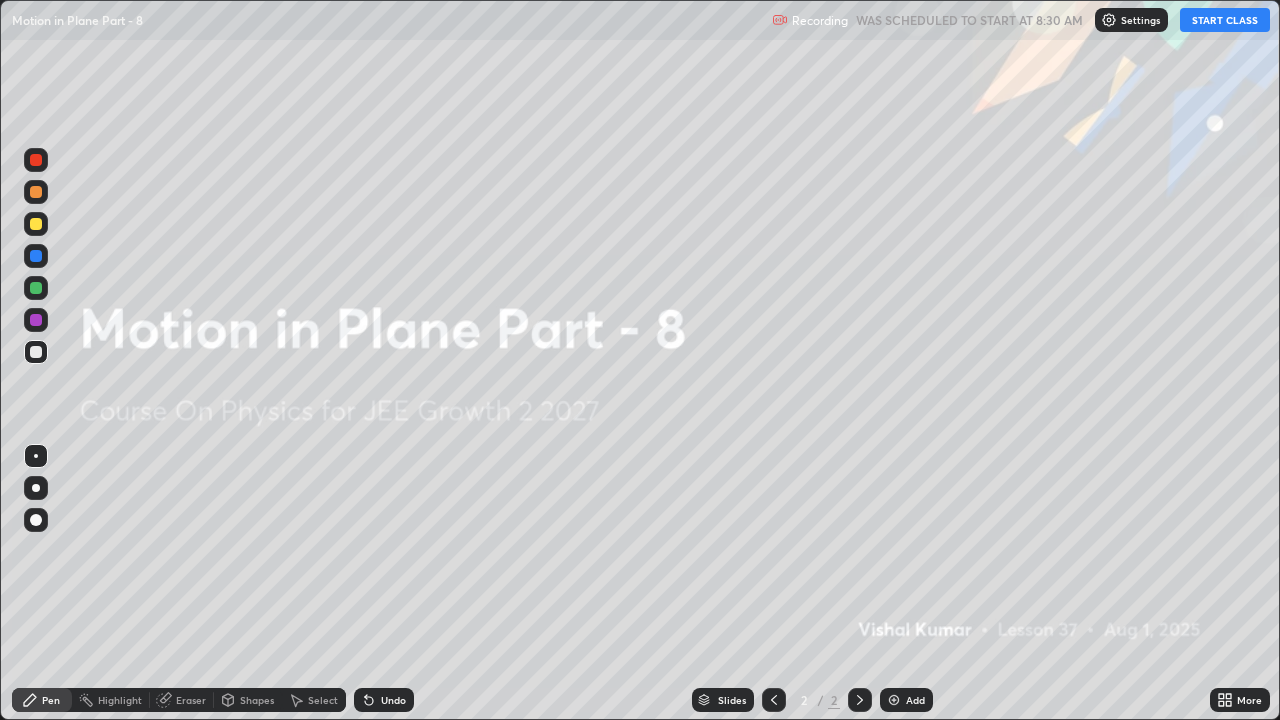 click on "START CLASS" at bounding box center (1225, 20) 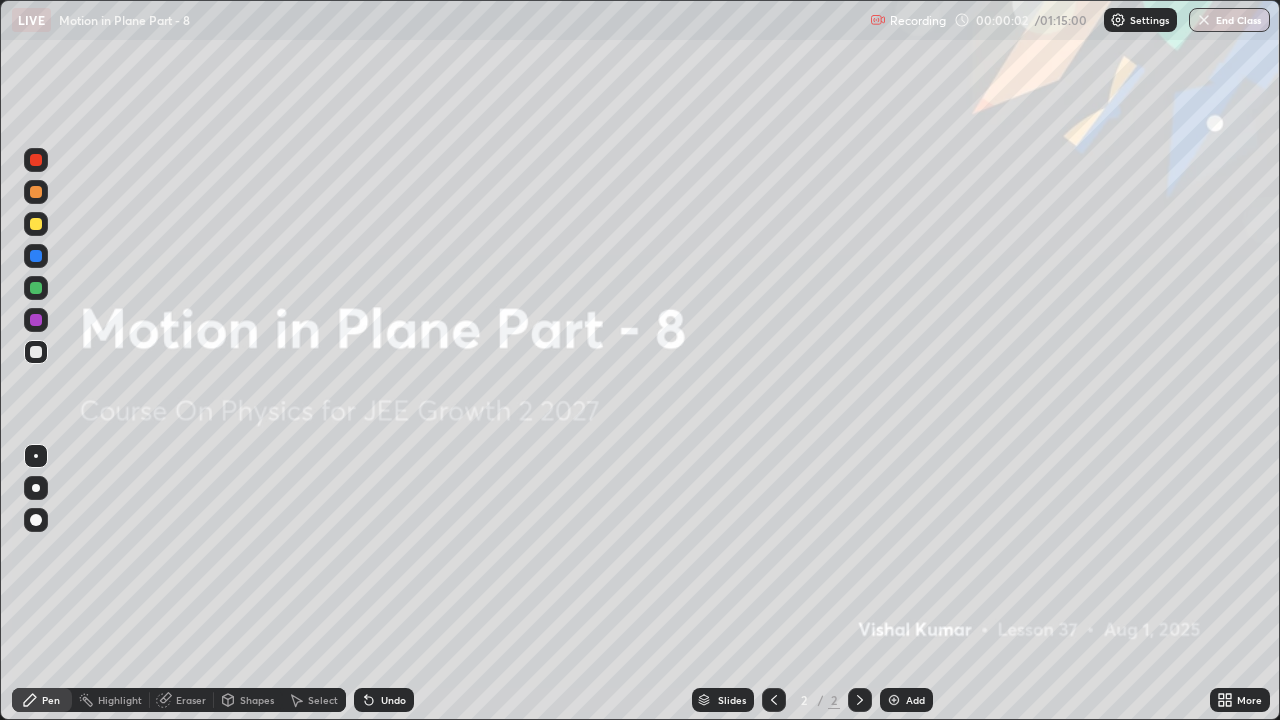 click at bounding box center [894, 700] 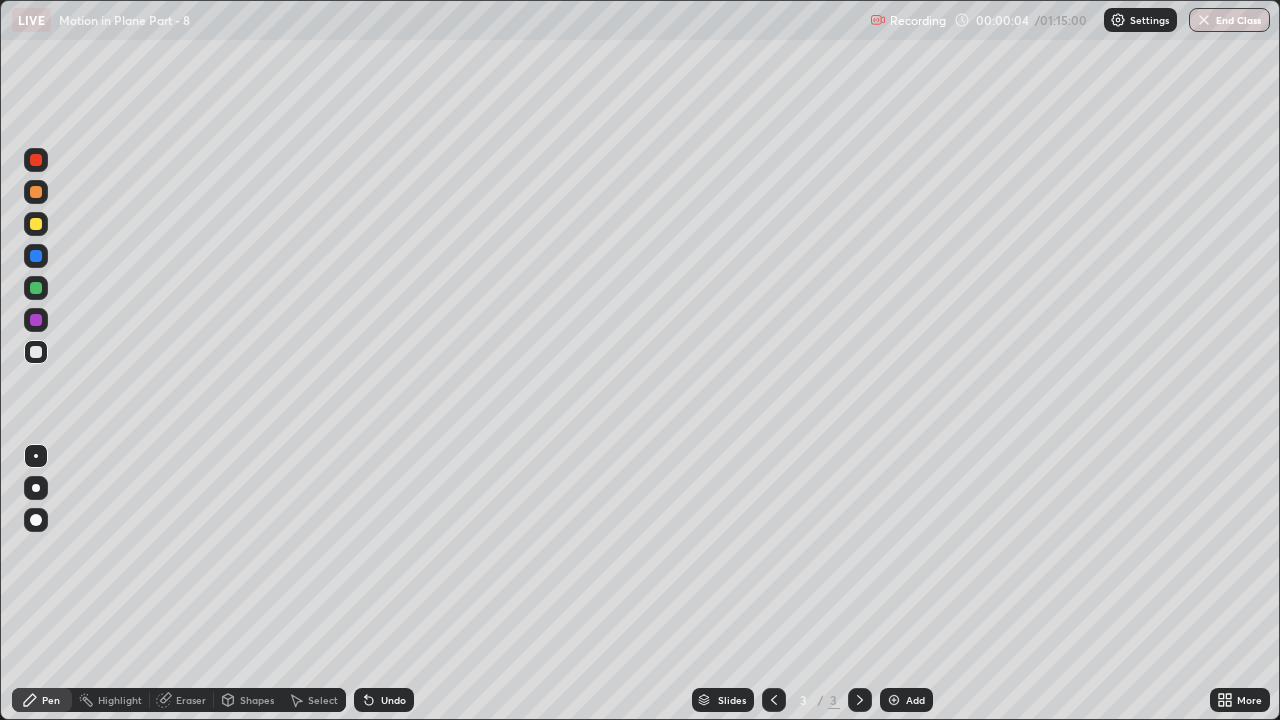 click at bounding box center (36, 224) 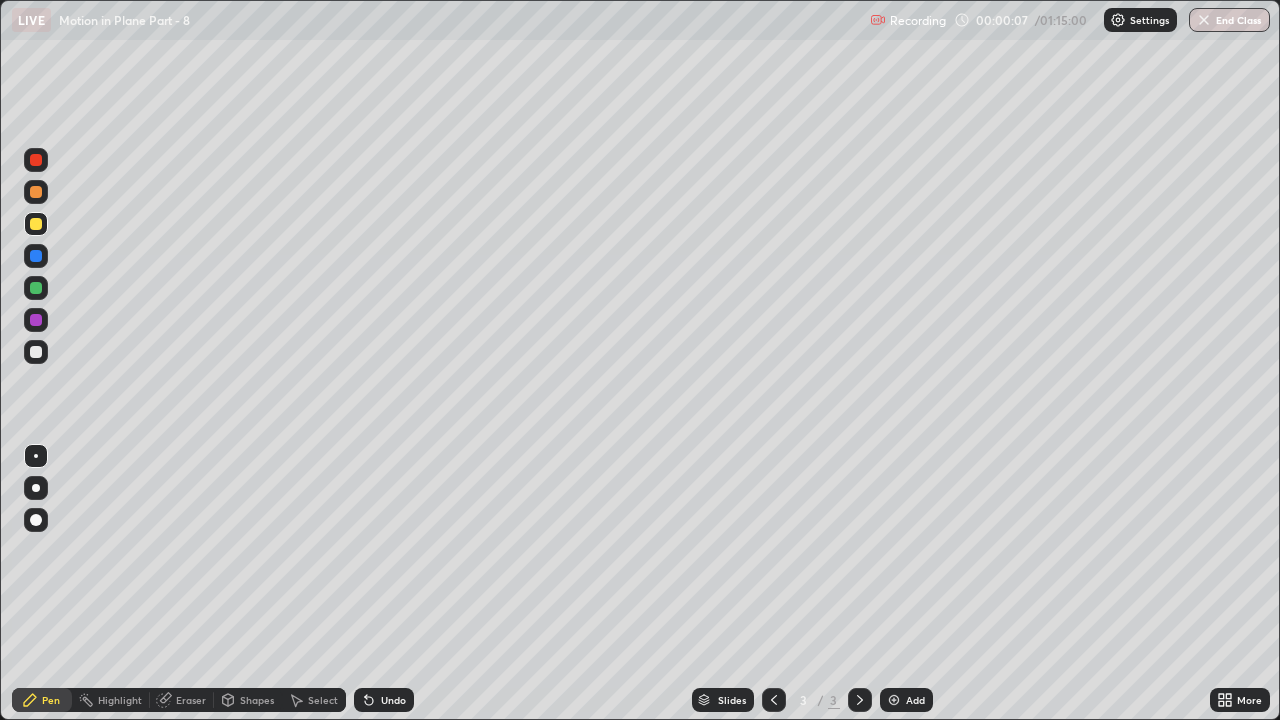 click at bounding box center [36, 488] 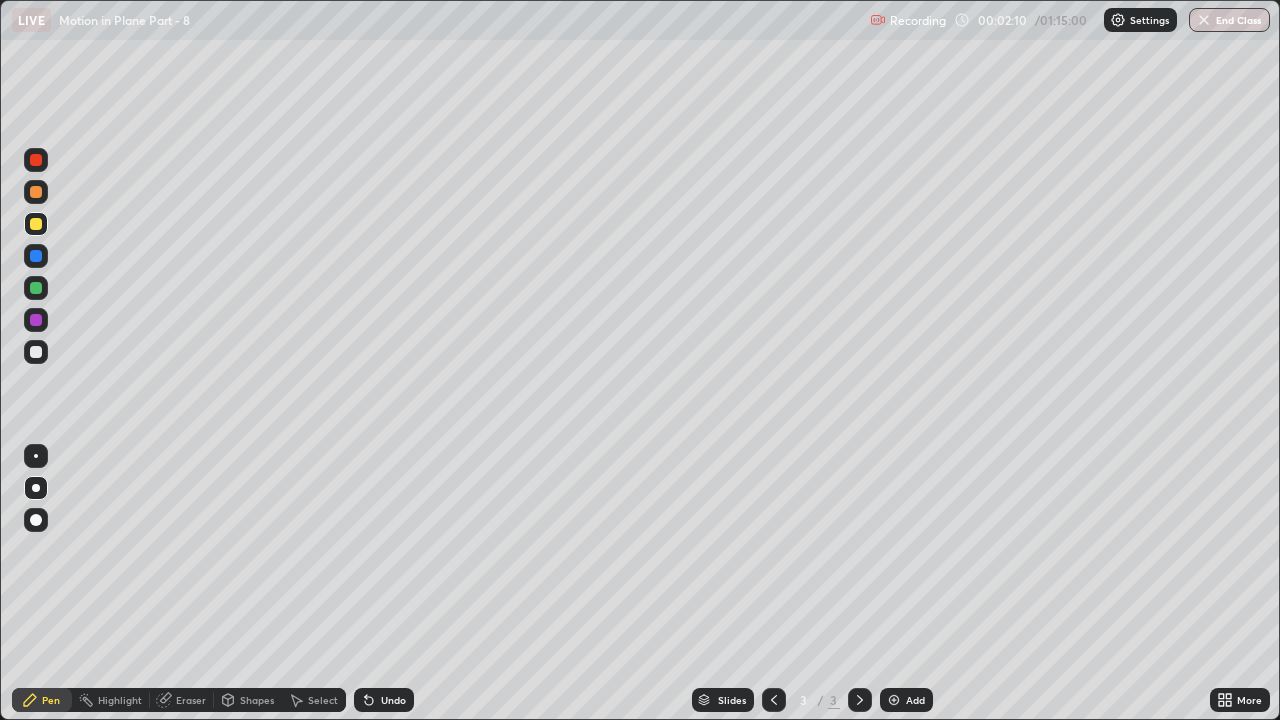 click at bounding box center (36, 352) 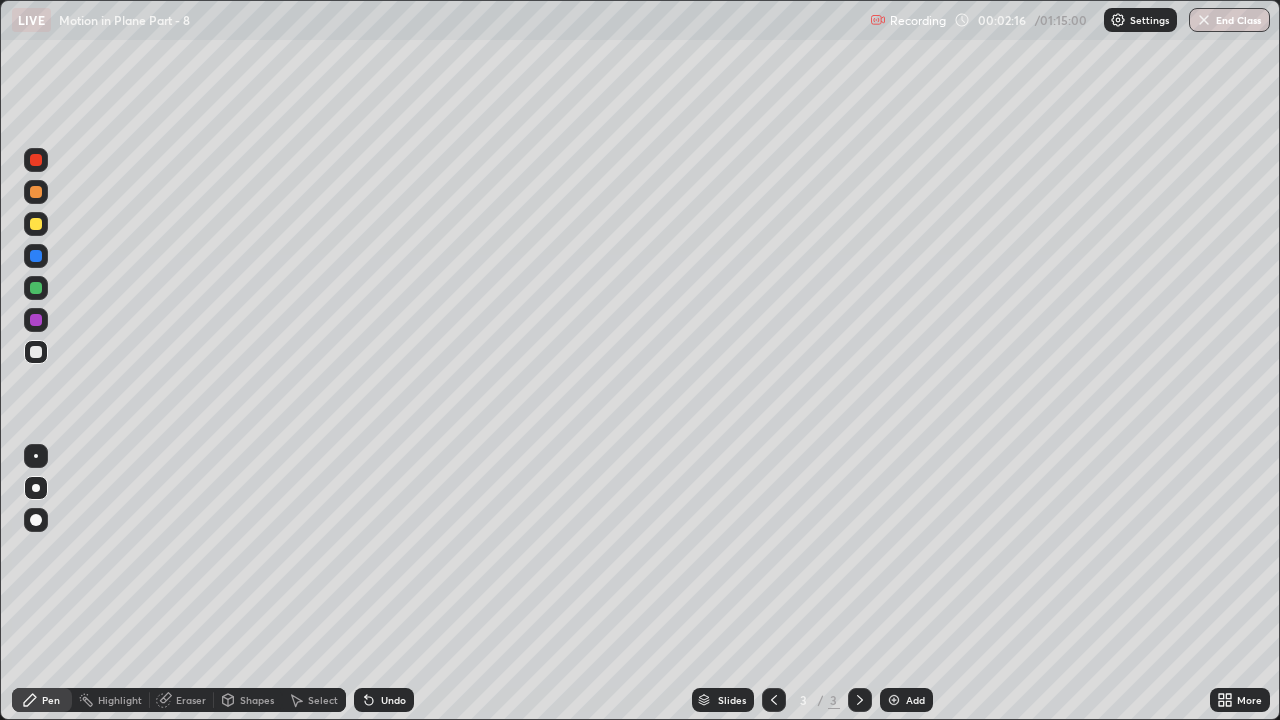 click on "Undo" at bounding box center [393, 700] 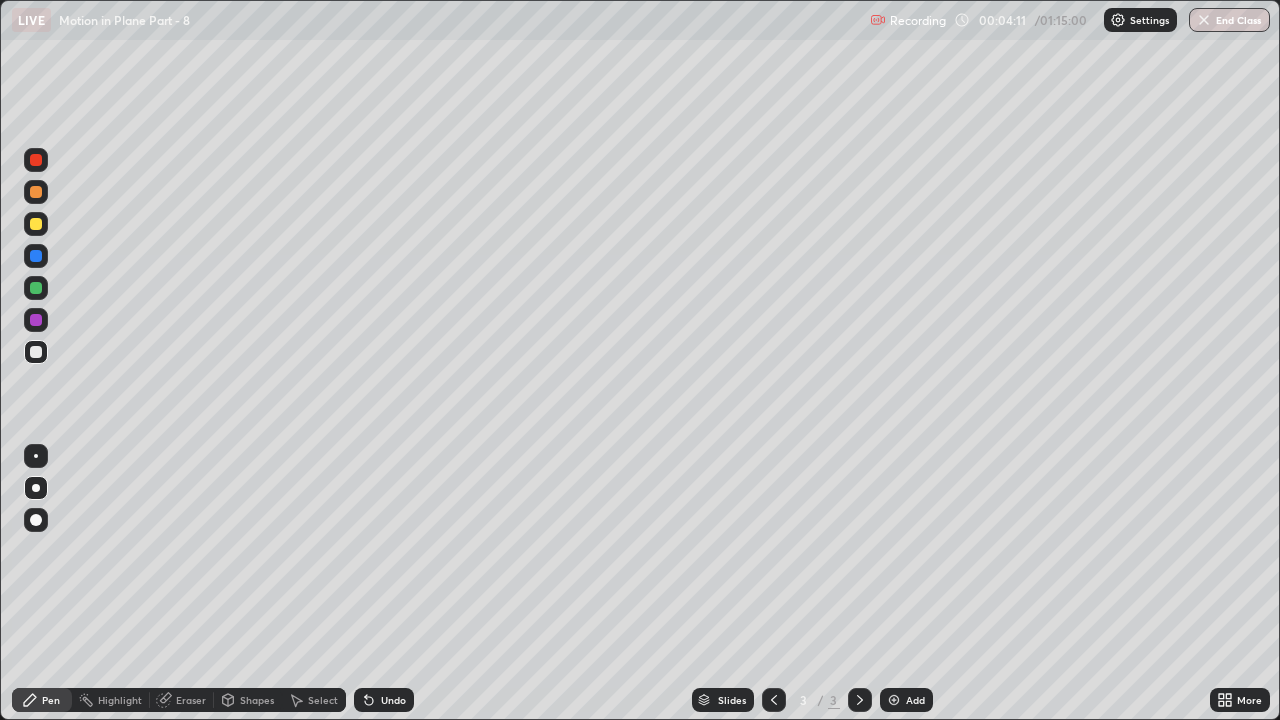 click on "Eraser" at bounding box center [191, 700] 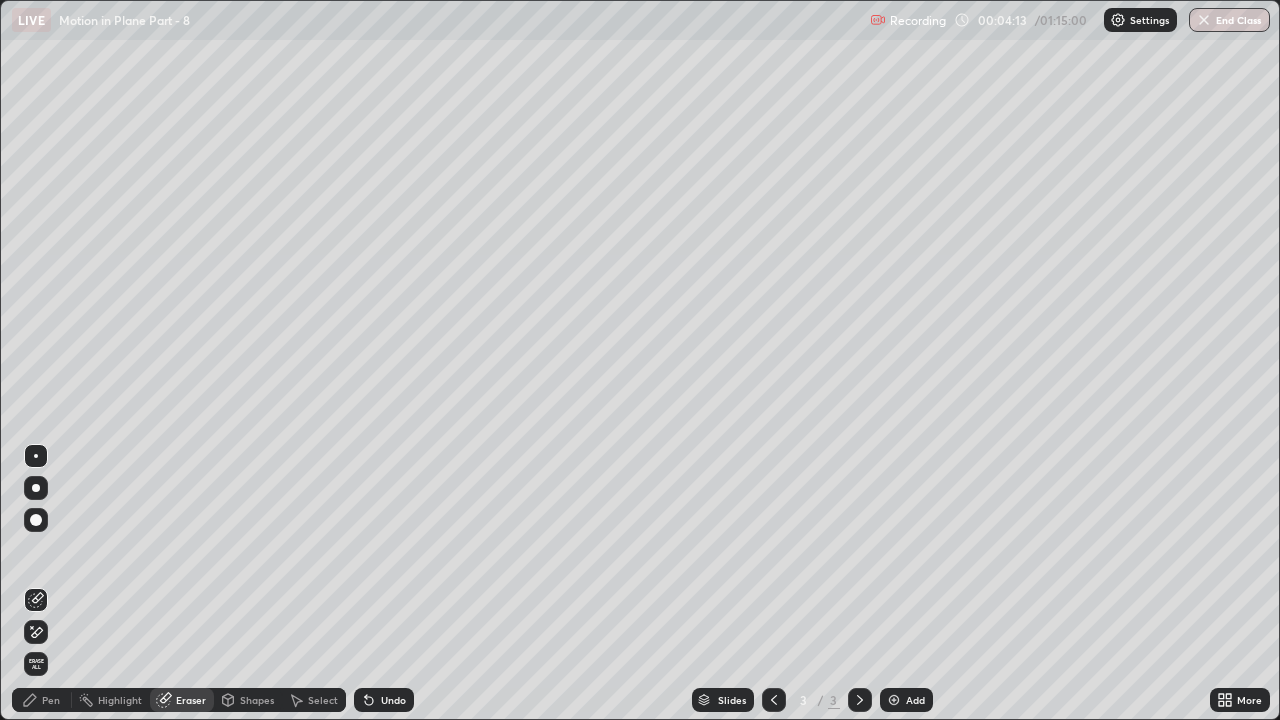 click on "Pen" at bounding box center [51, 700] 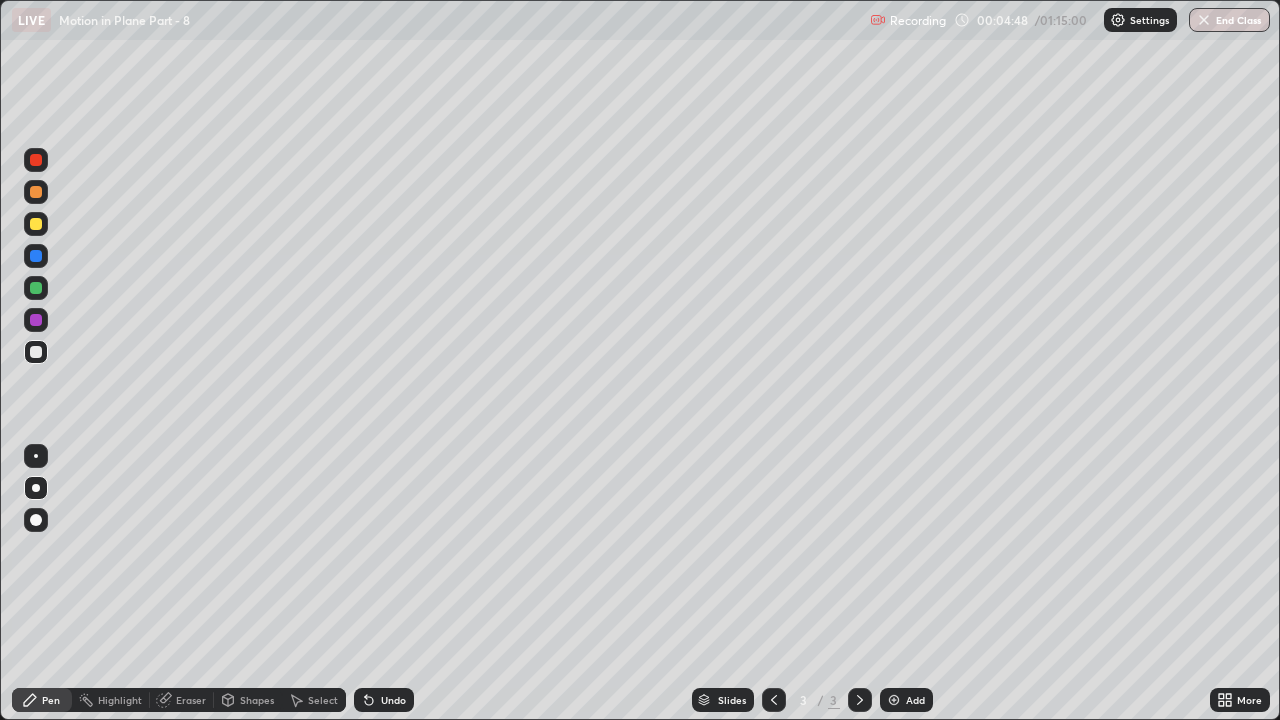 click on "Add" at bounding box center [906, 700] 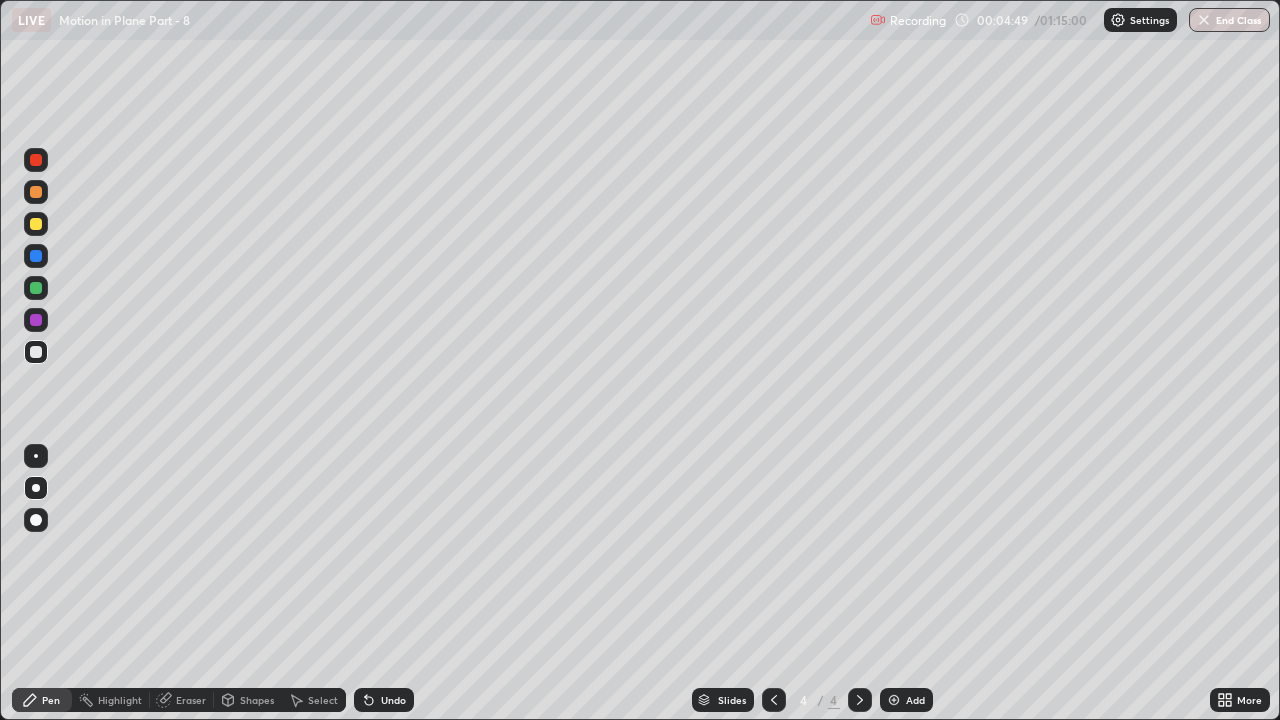 click at bounding box center (36, 224) 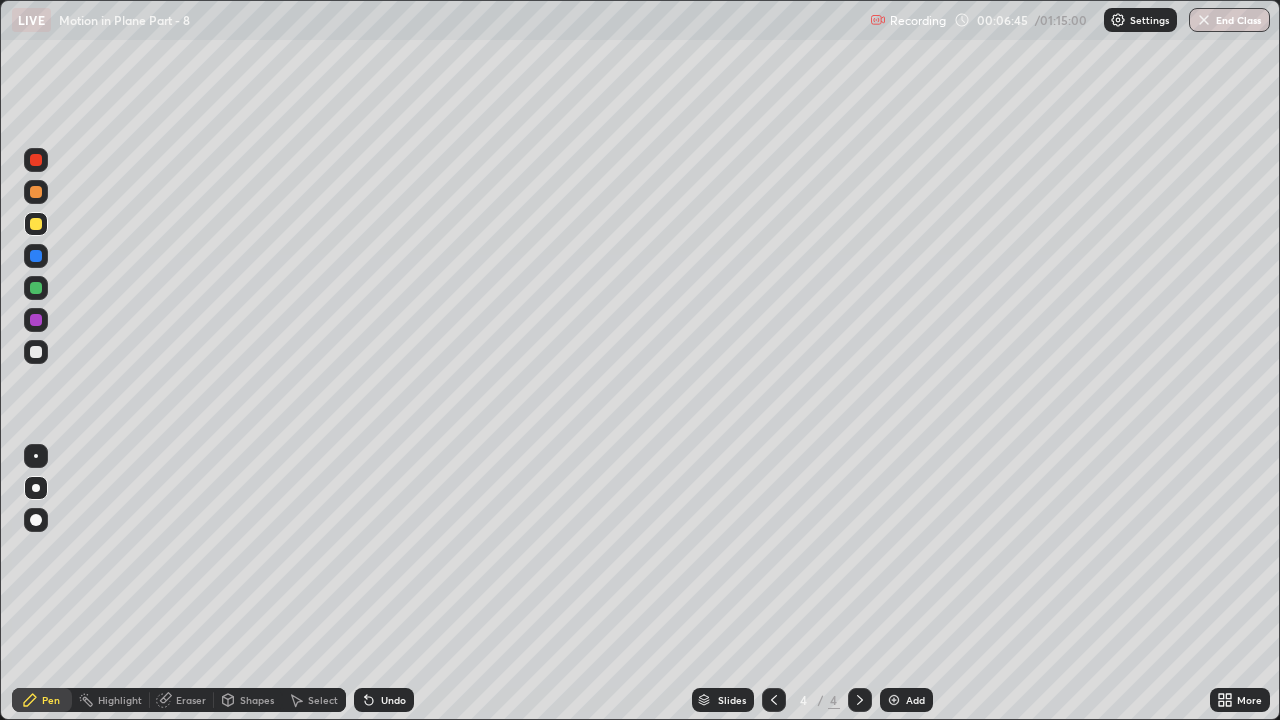 click on "Eraser" at bounding box center [191, 700] 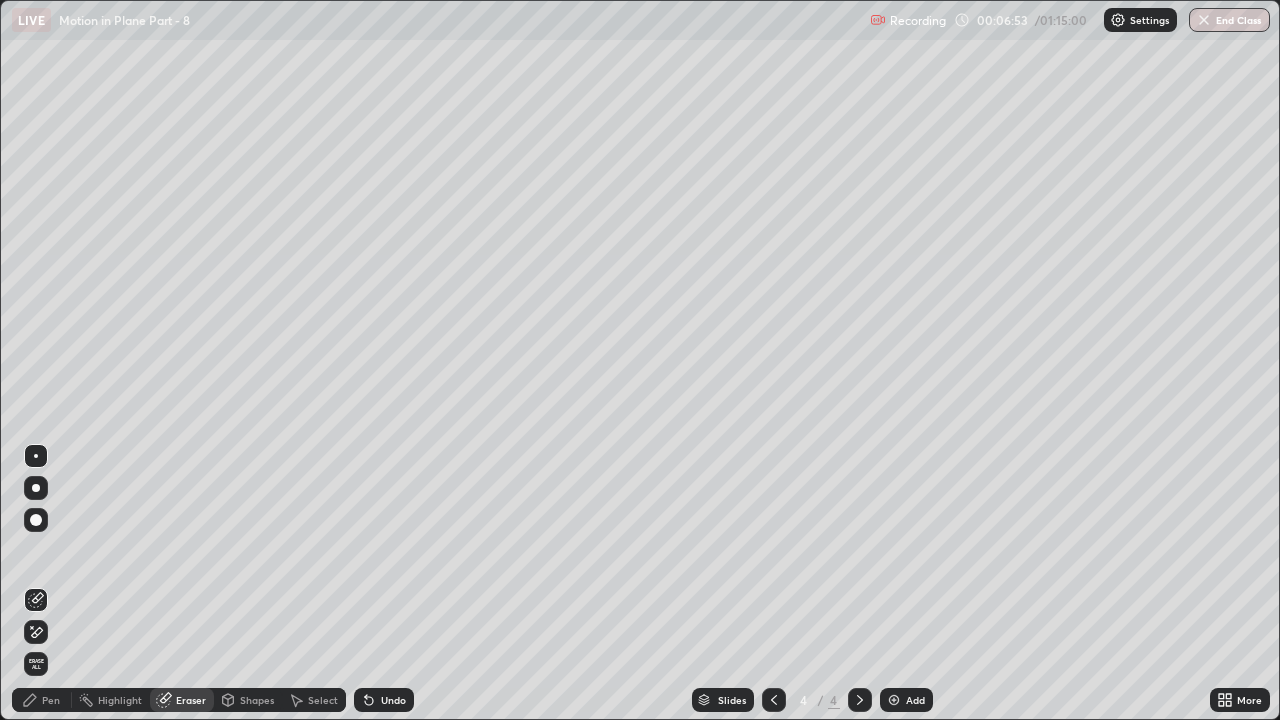 click on "Pen" at bounding box center [51, 700] 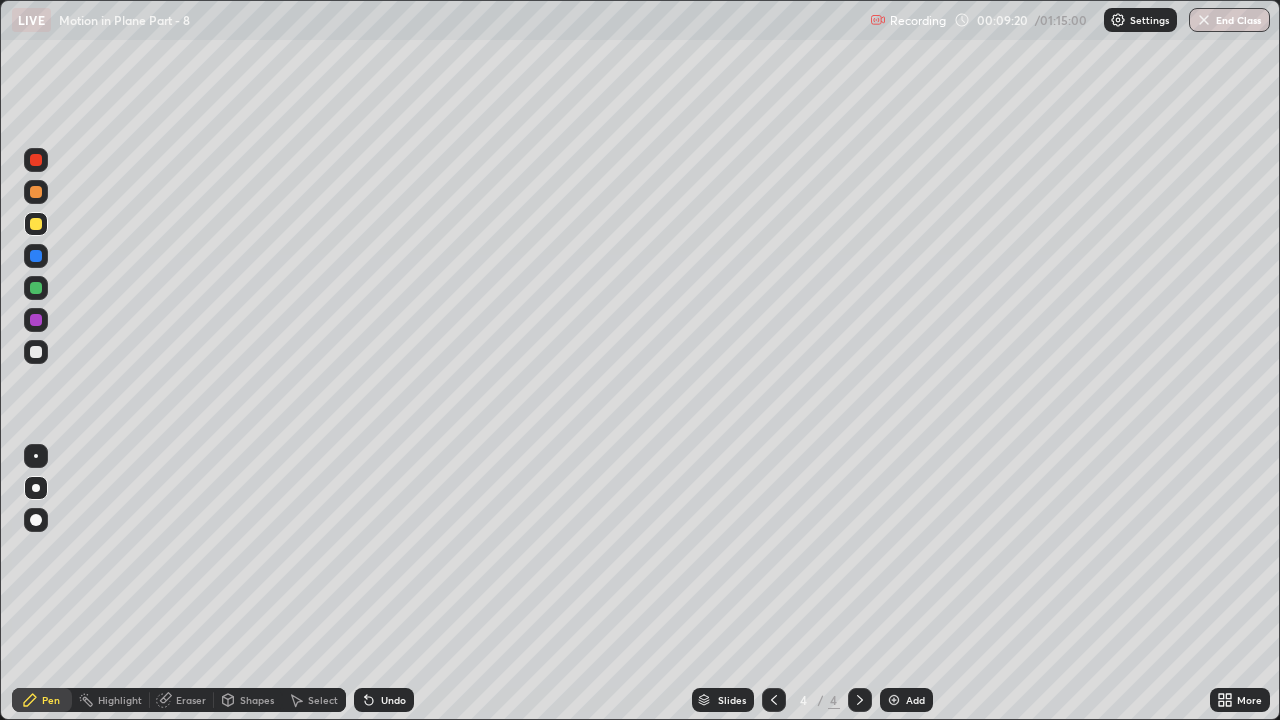 click on "Eraser" at bounding box center [182, 700] 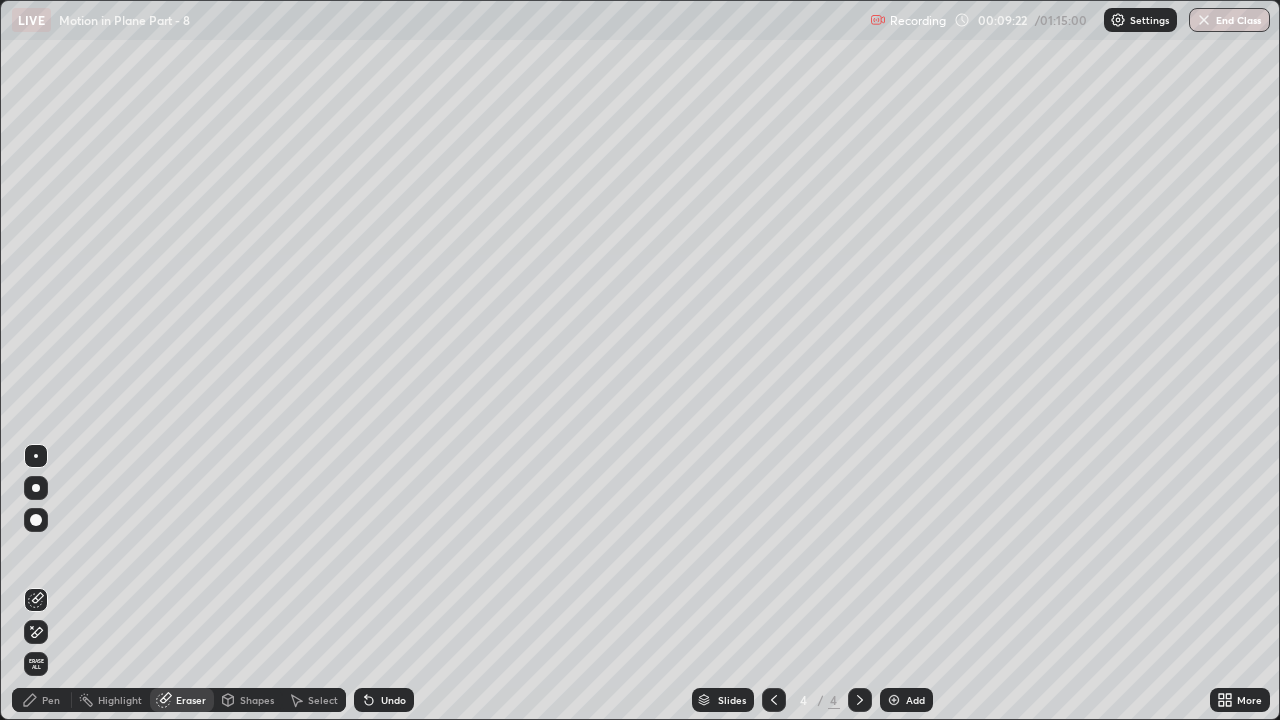 click on "Pen" at bounding box center (42, 700) 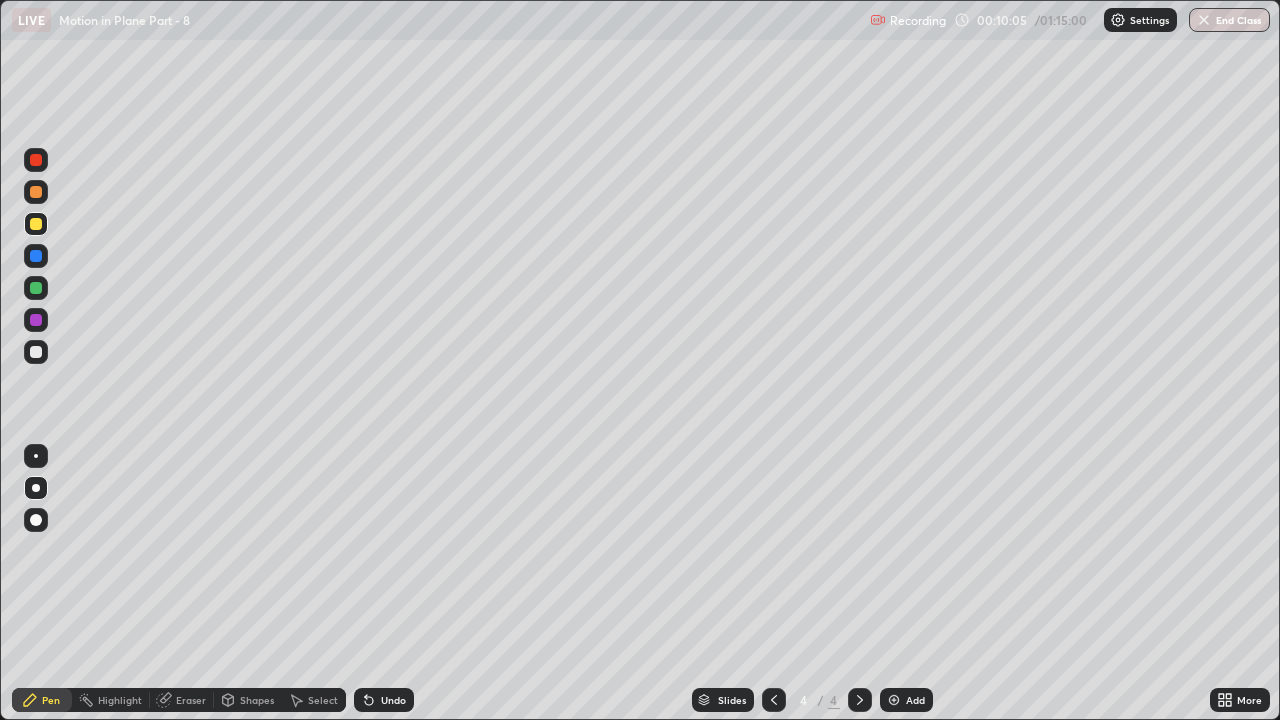 click on "Add" at bounding box center (915, 700) 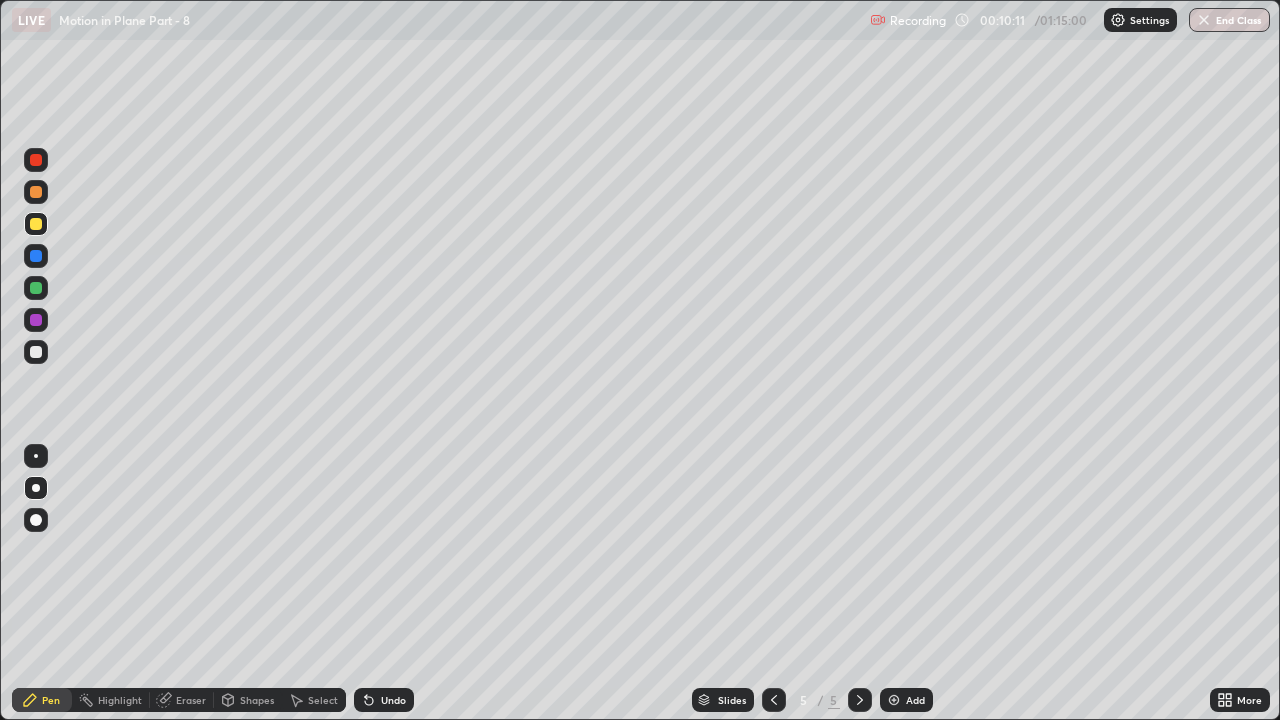 click on "Undo" at bounding box center (393, 700) 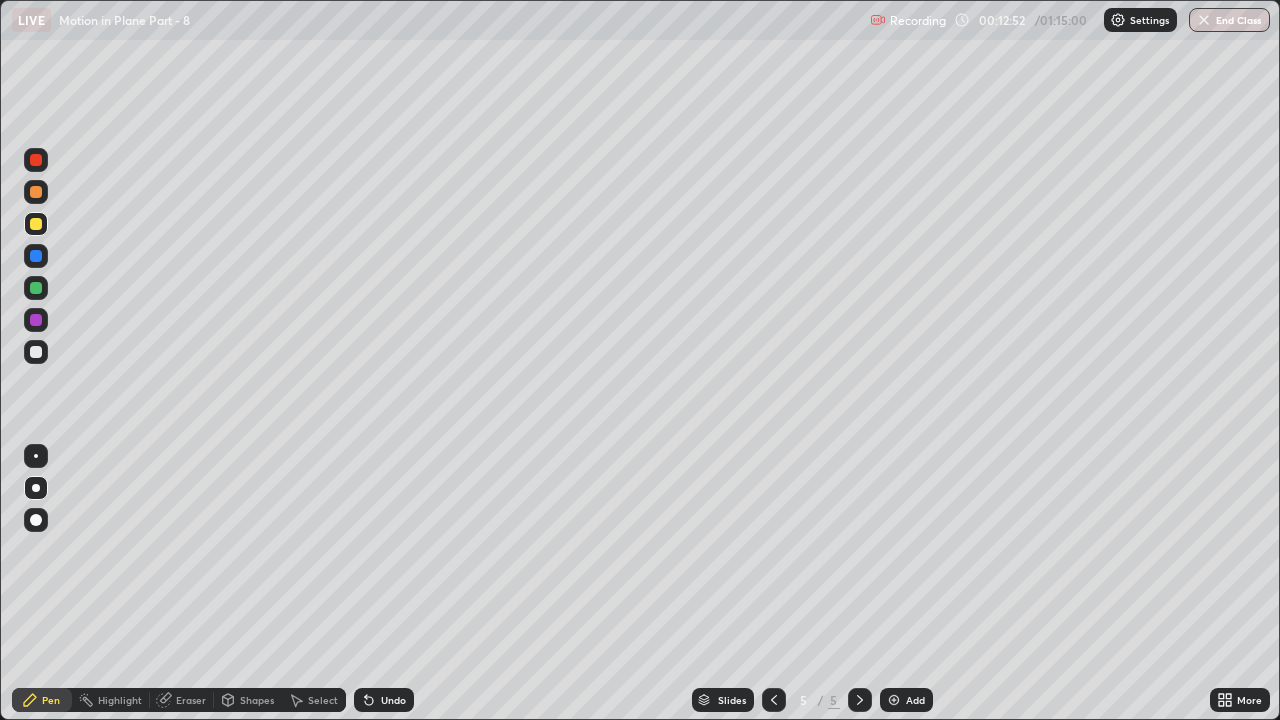 click on "Undo" at bounding box center (393, 700) 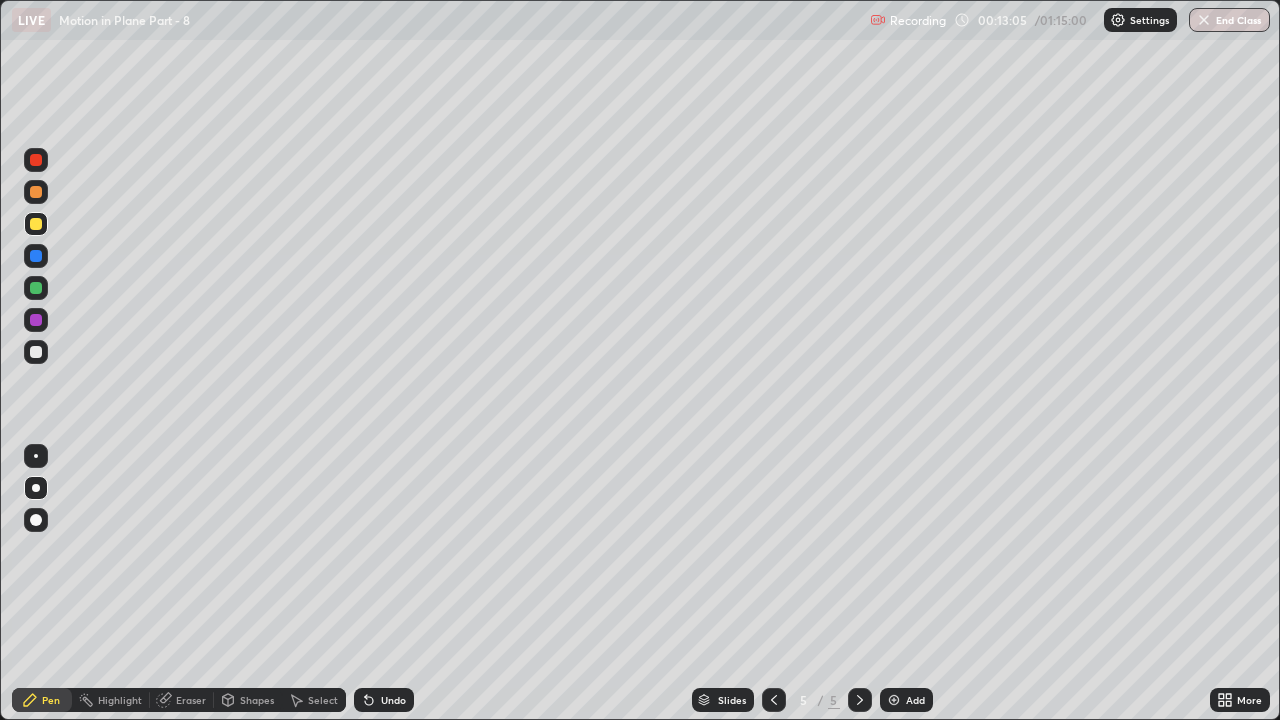 click on "Undo" at bounding box center [384, 700] 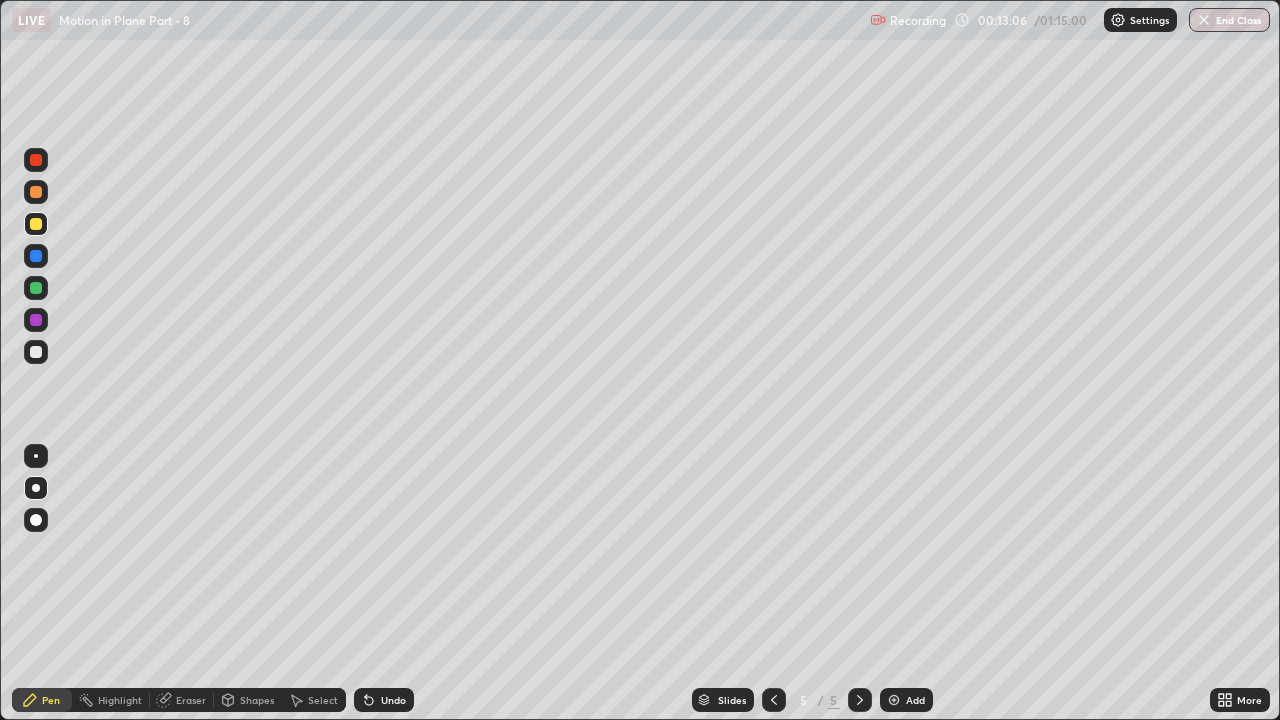 click on "Undo" at bounding box center (393, 700) 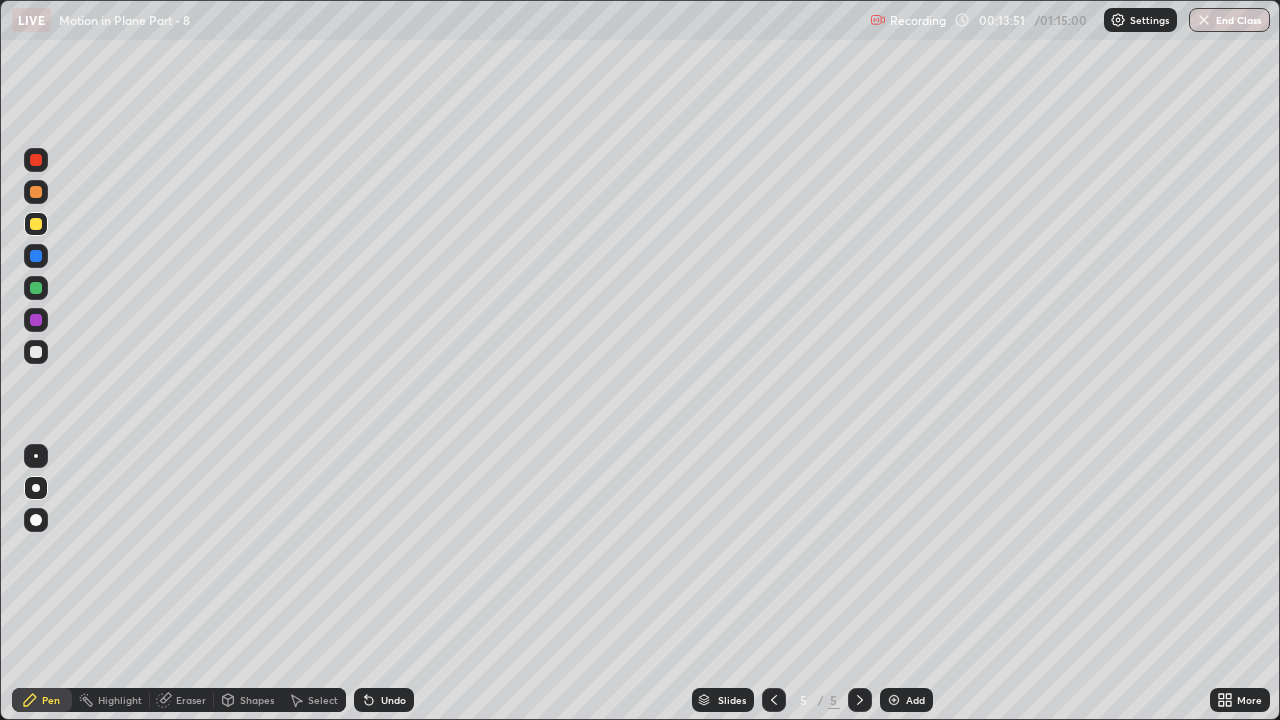click 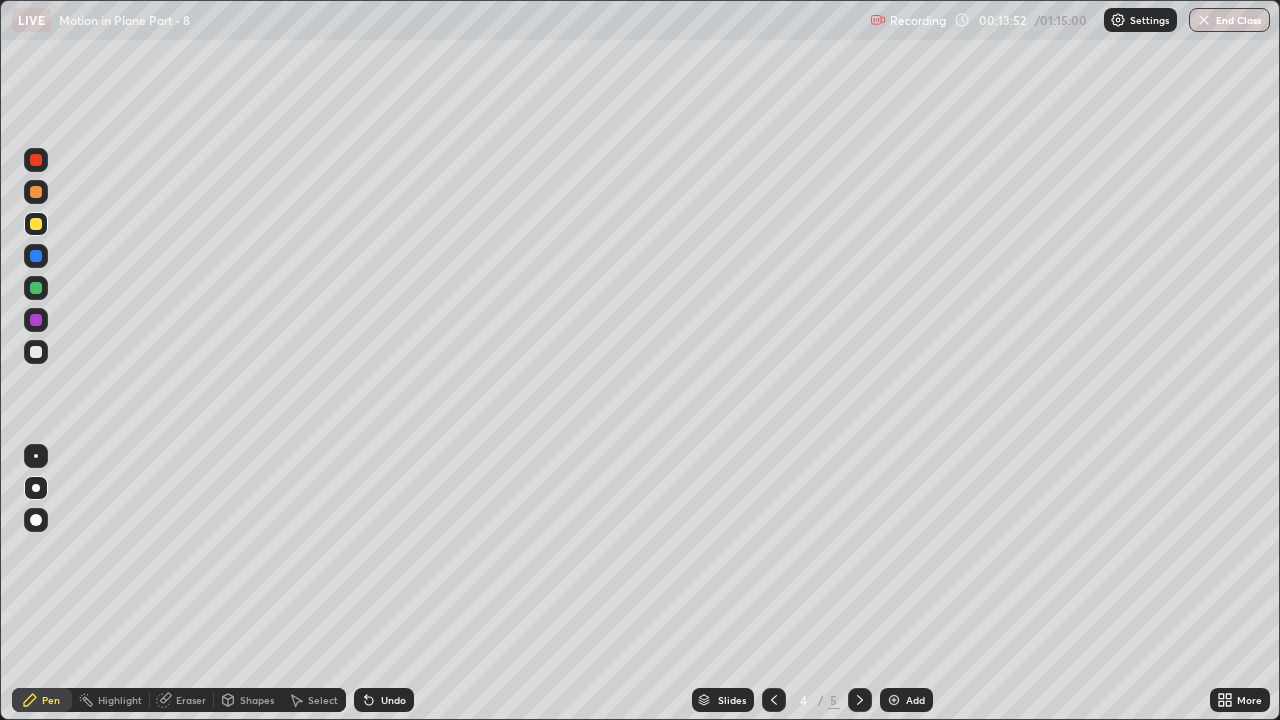 click 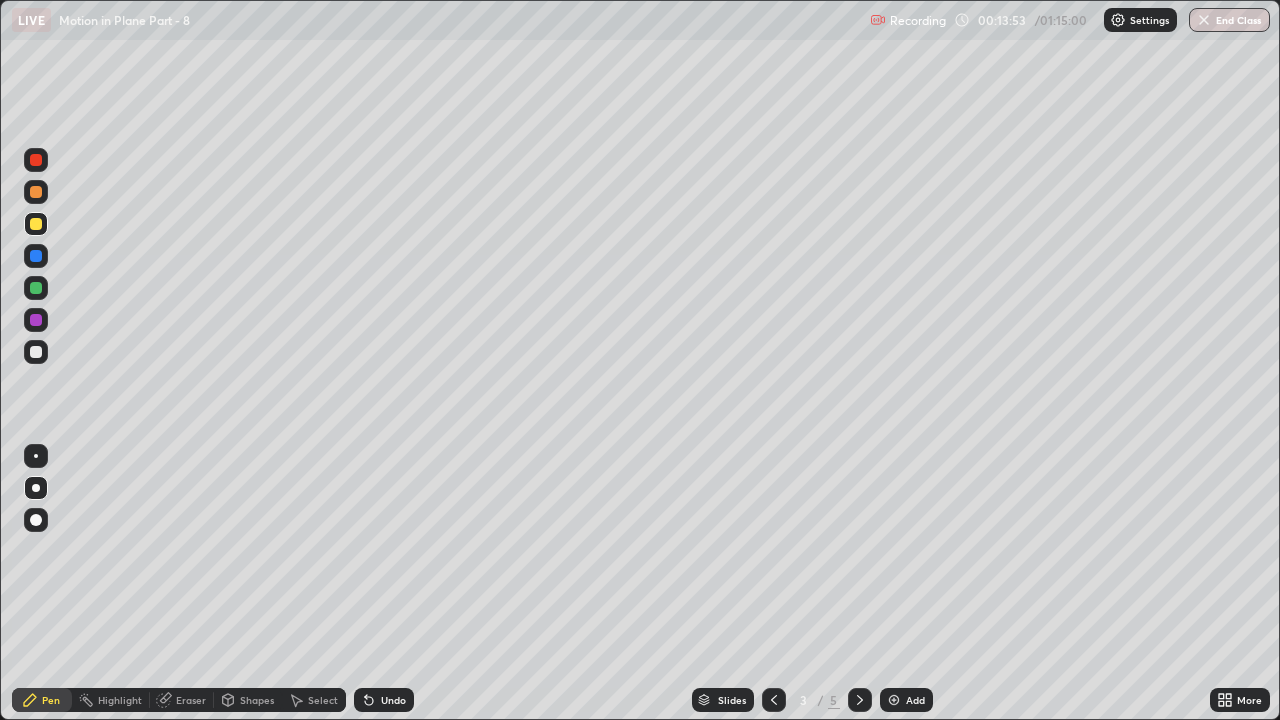 click 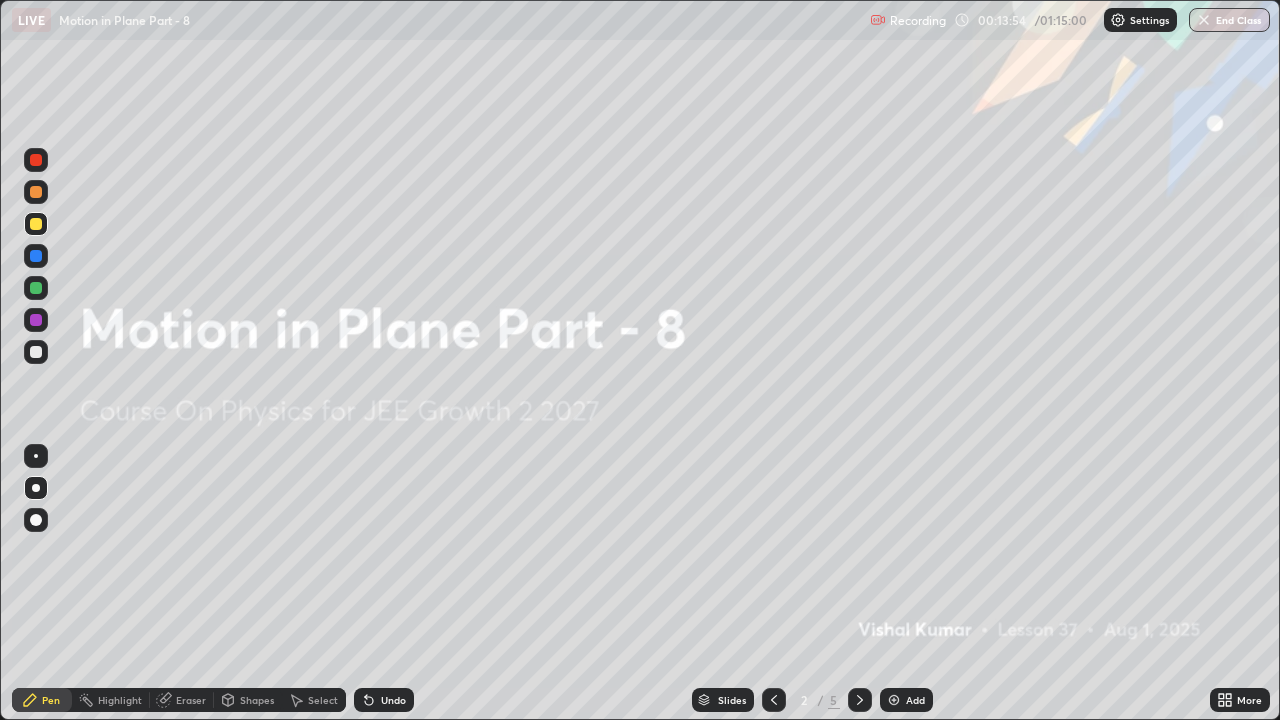 click at bounding box center (860, 700) 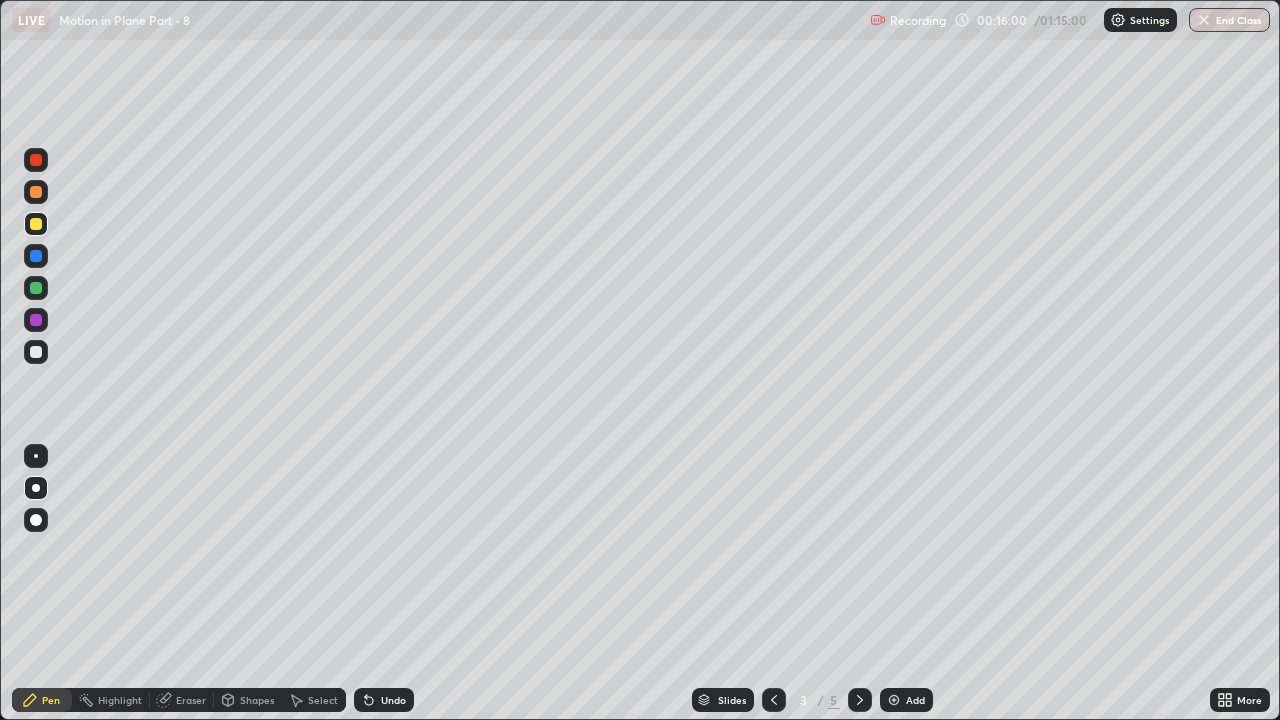 click at bounding box center [860, 700] 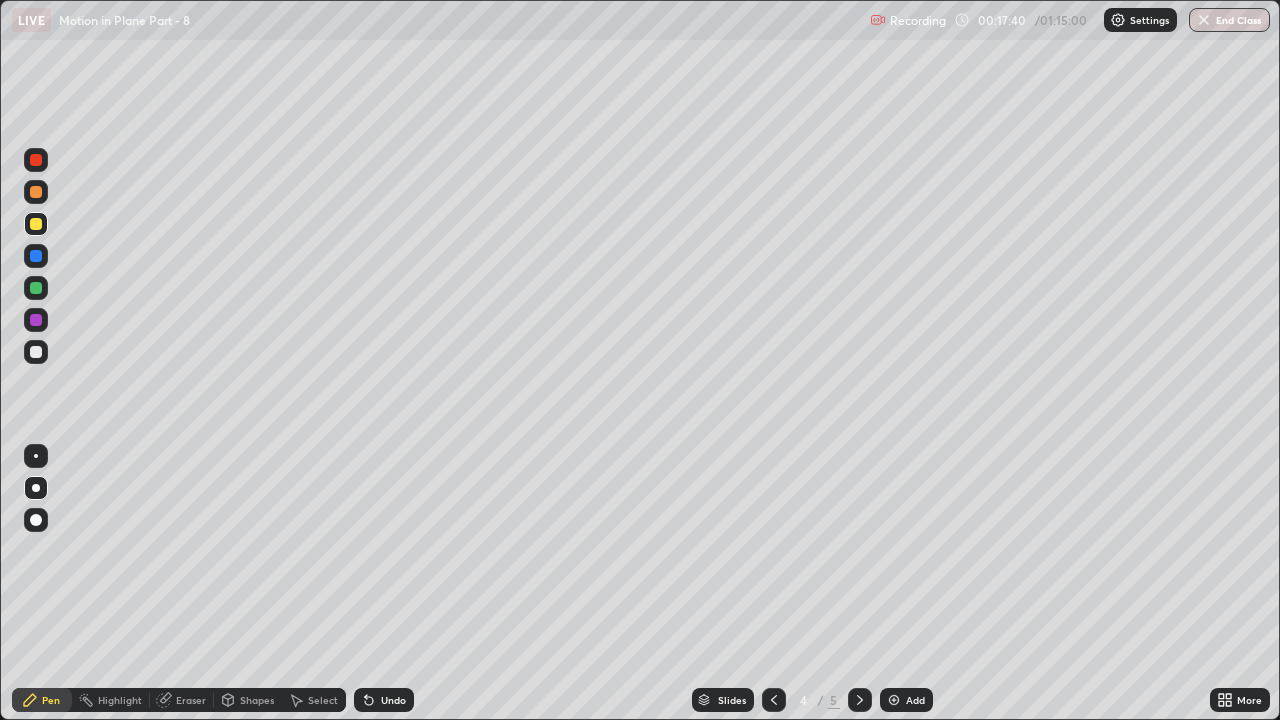click 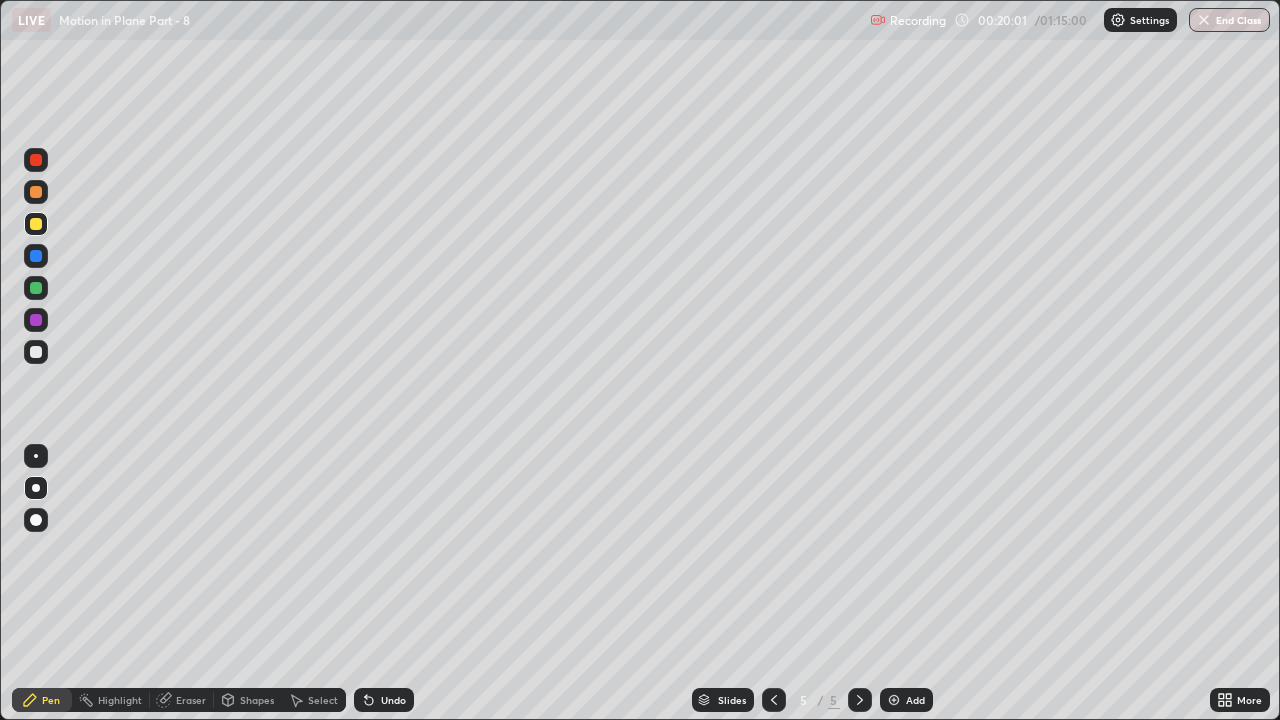 click on "Add" at bounding box center [915, 700] 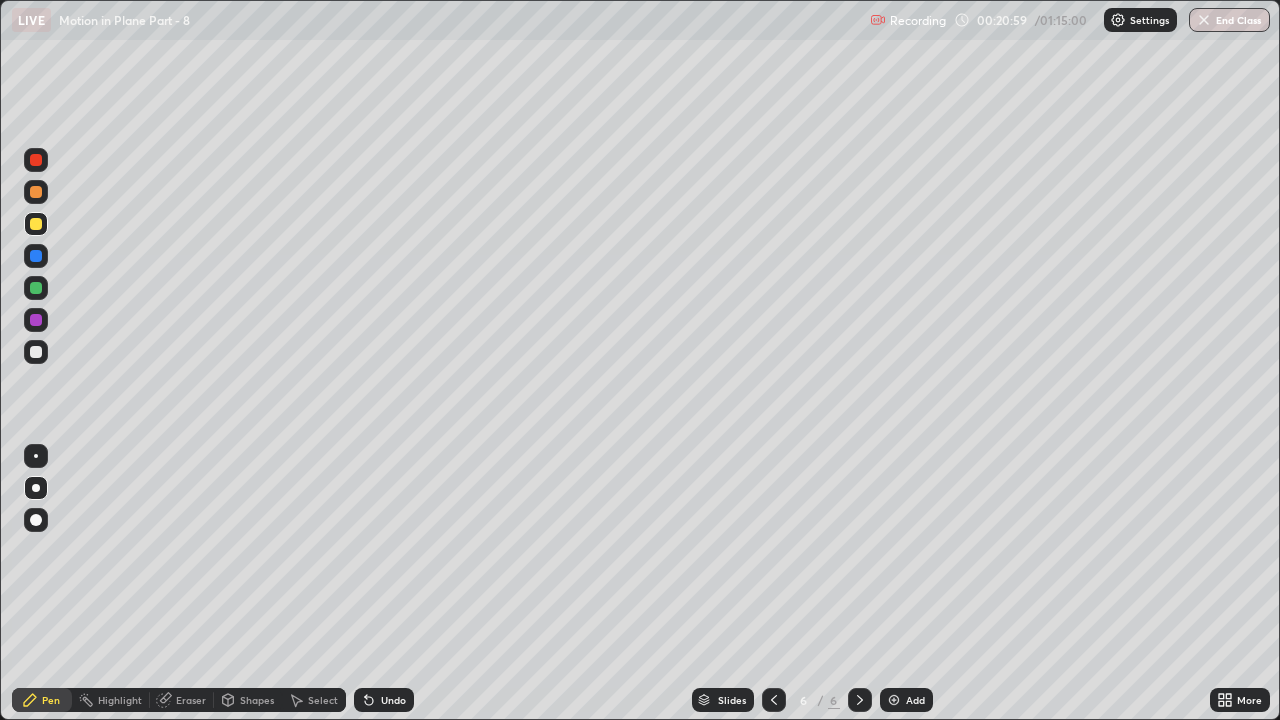 click at bounding box center [36, 352] 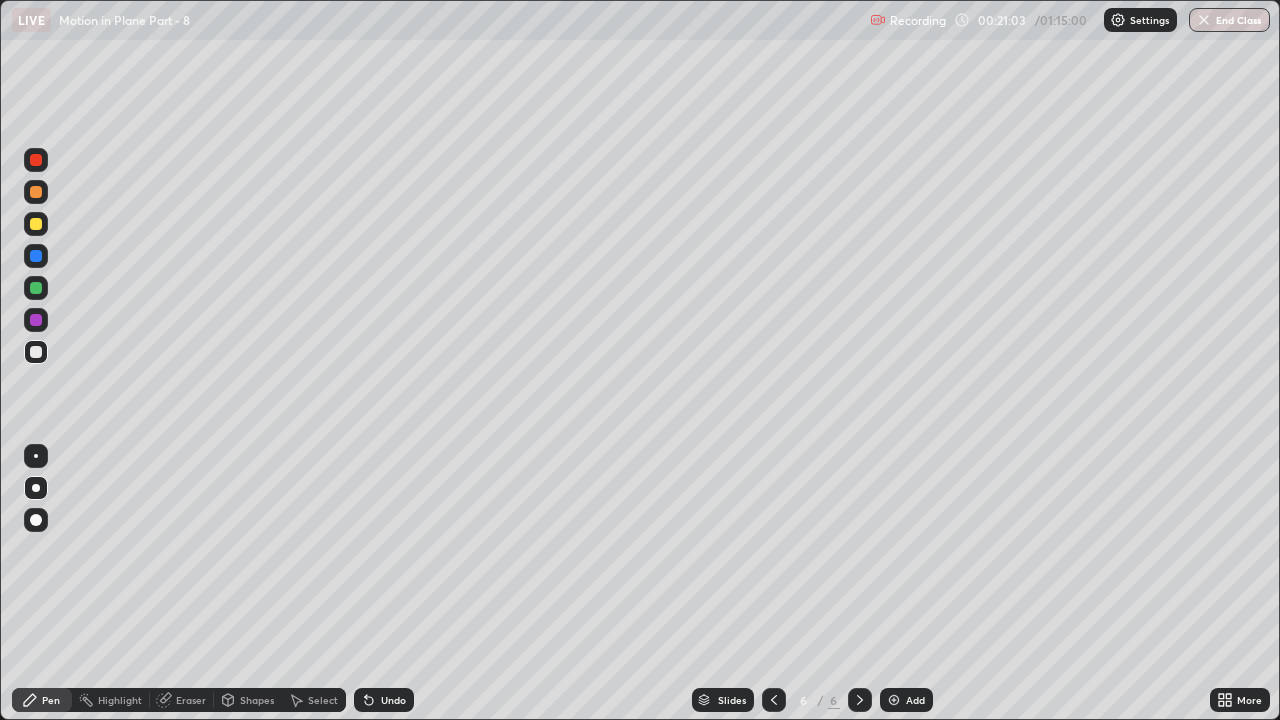 click at bounding box center [36, 224] 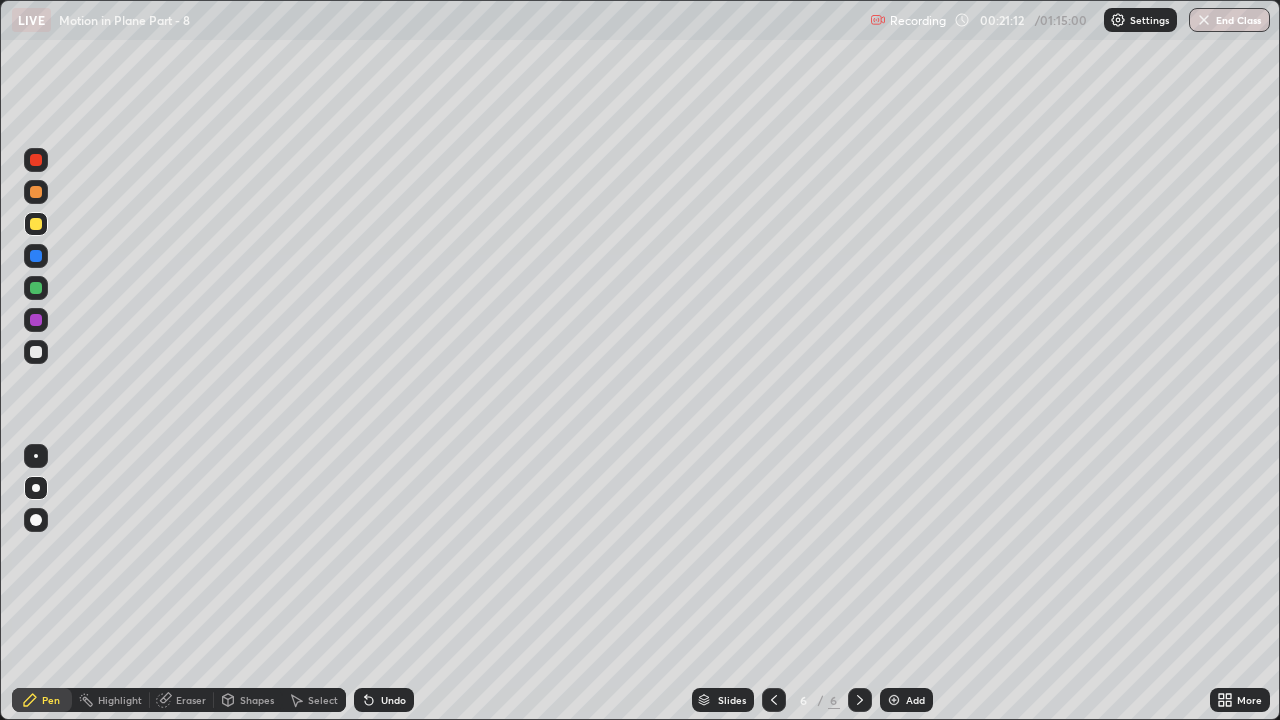 click at bounding box center (36, 352) 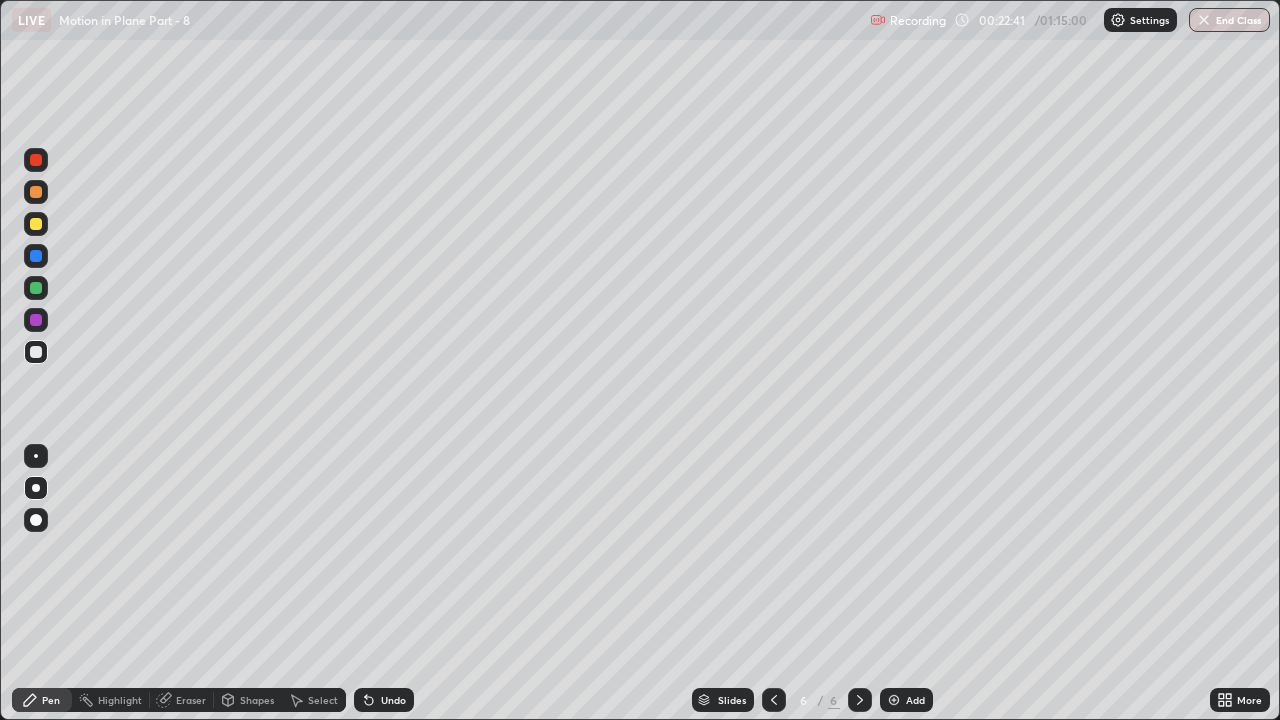 click at bounding box center (36, 320) 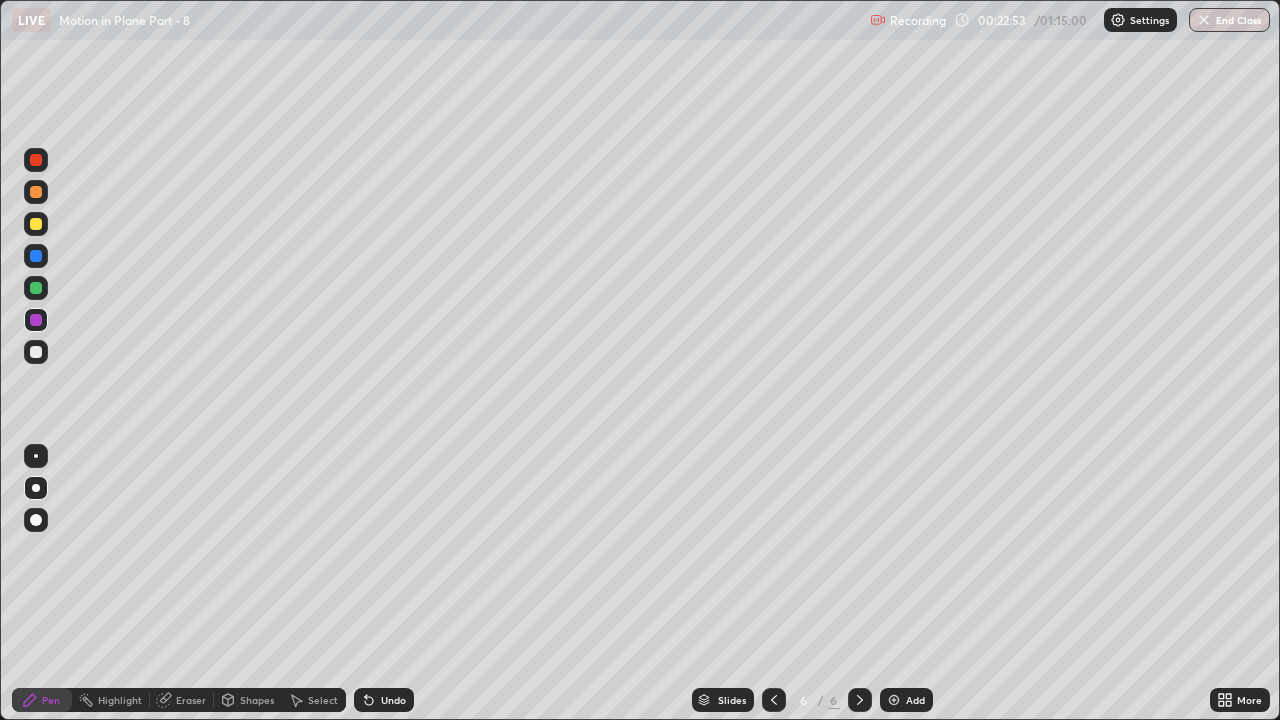 click on "Undo" at bounding box center [393, 700] 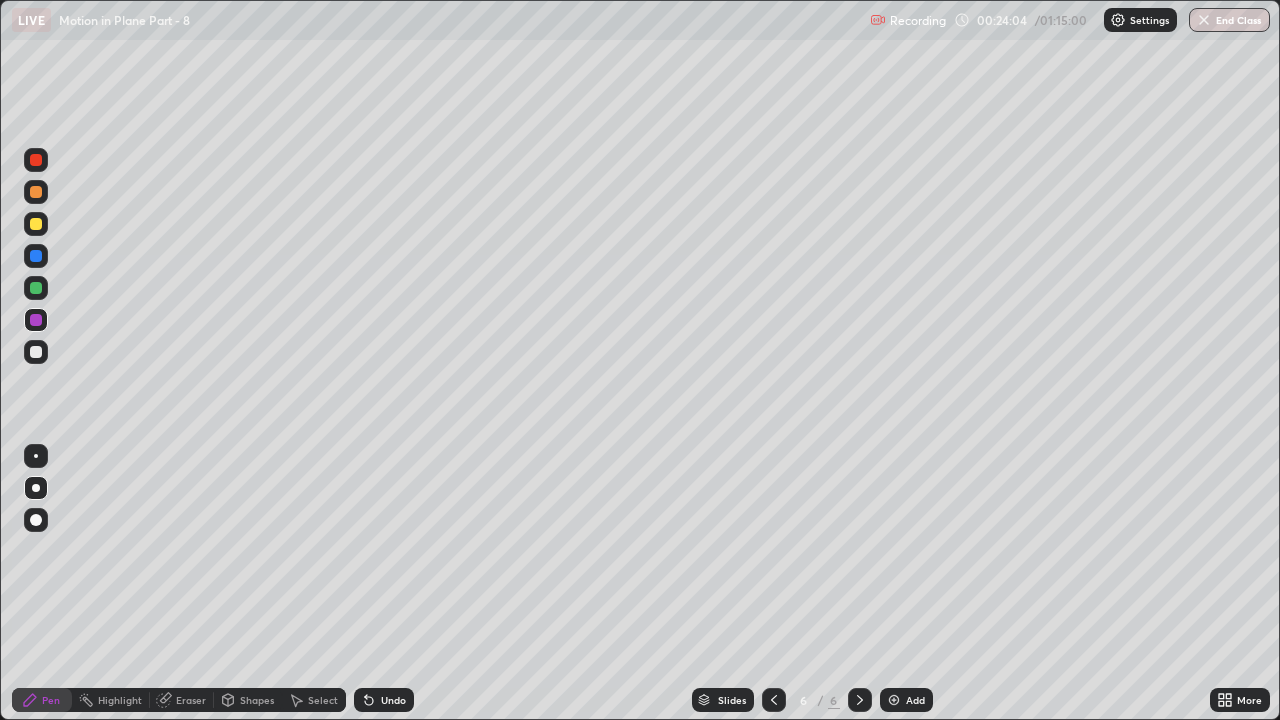click at bounding box center [36, 288] 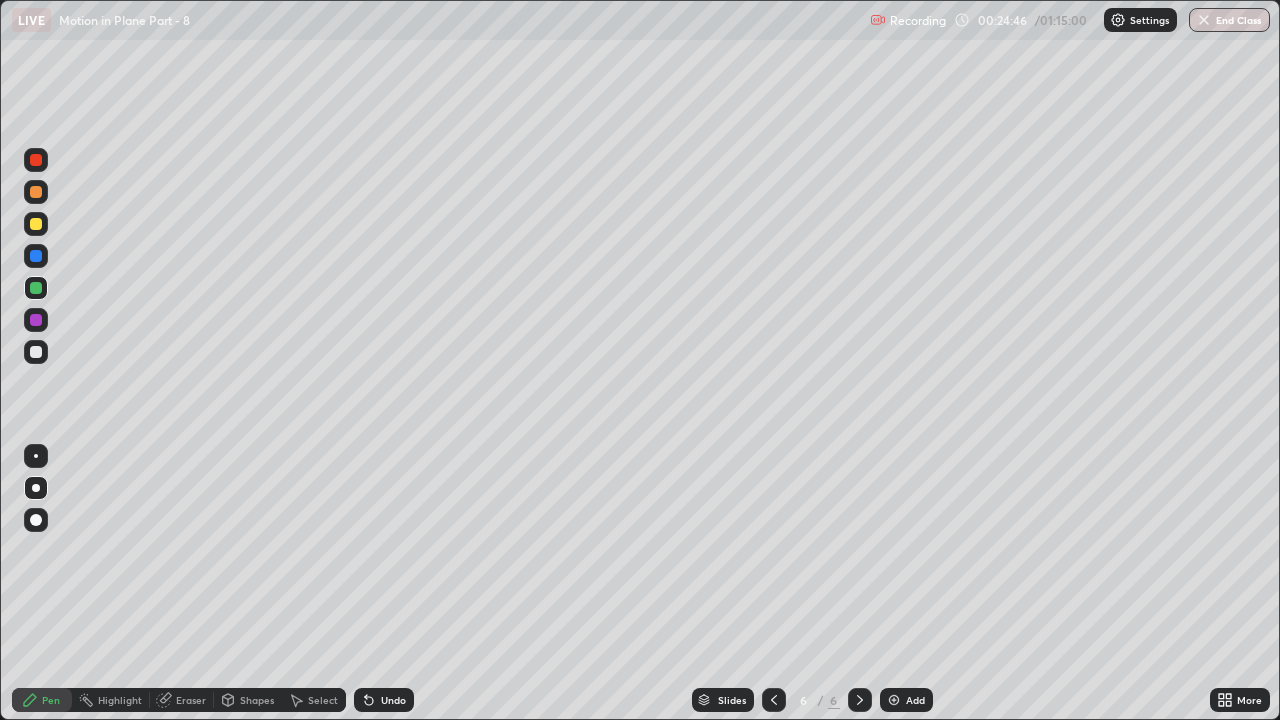 click at bounding box center (36, 224) 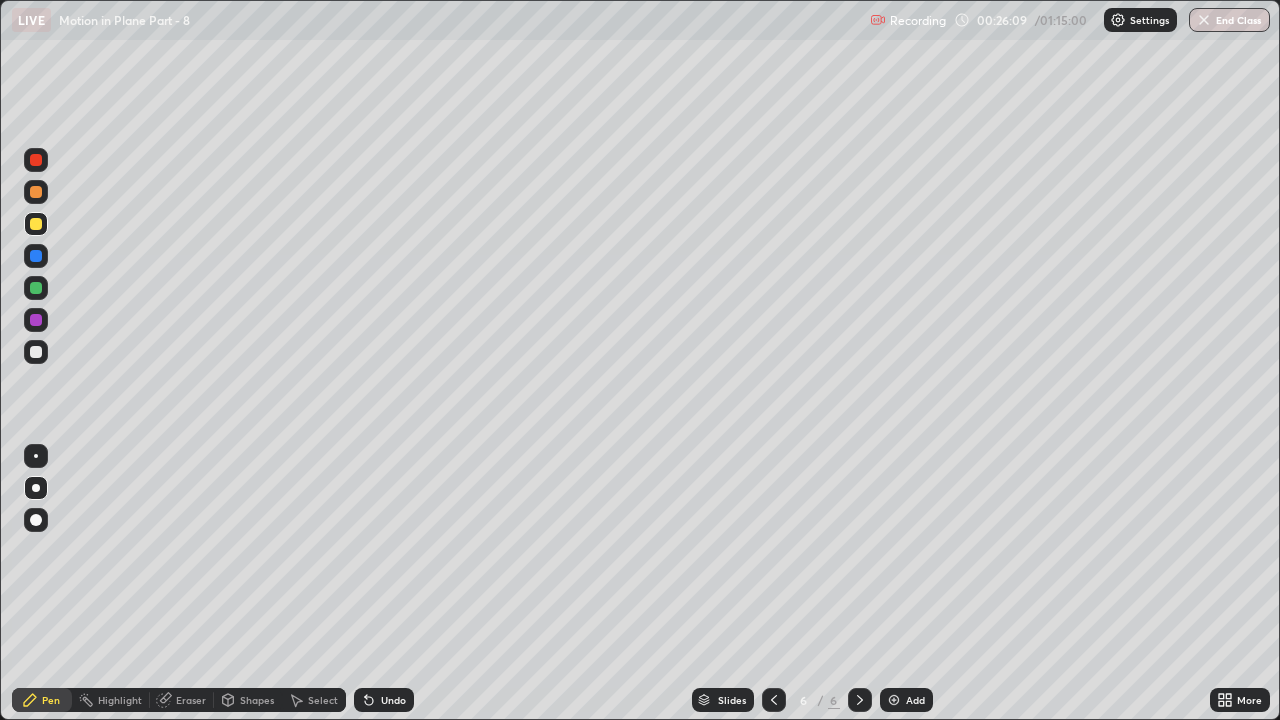click on "Undo" at bounding box center (393, 700) 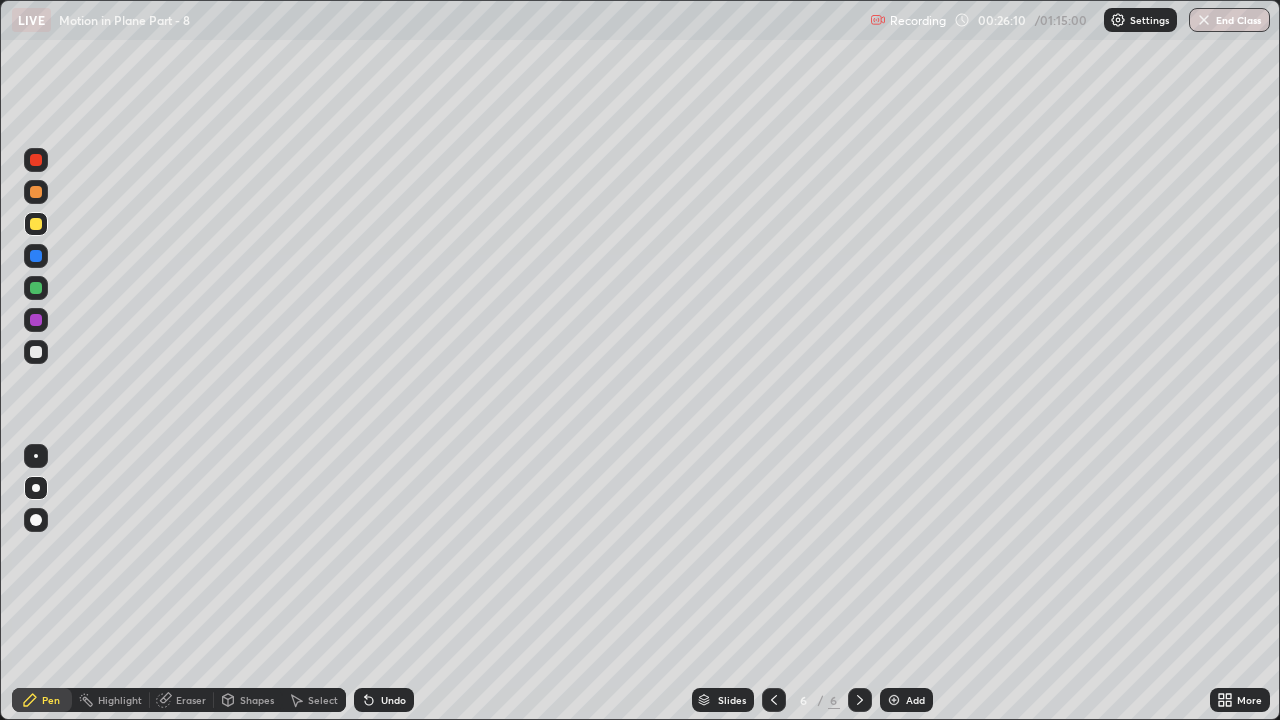 click on "Undo" at bounding box center (384, 700) 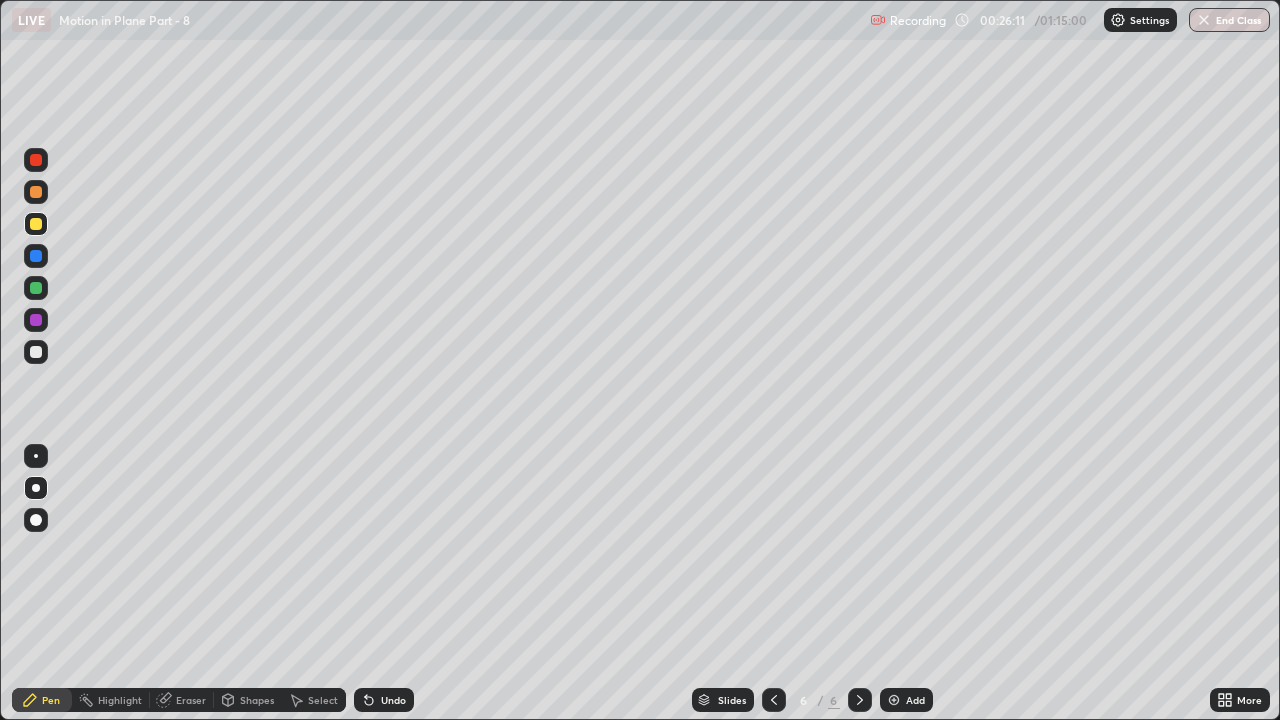 click on "Undo" at bounding box center (384, 700) 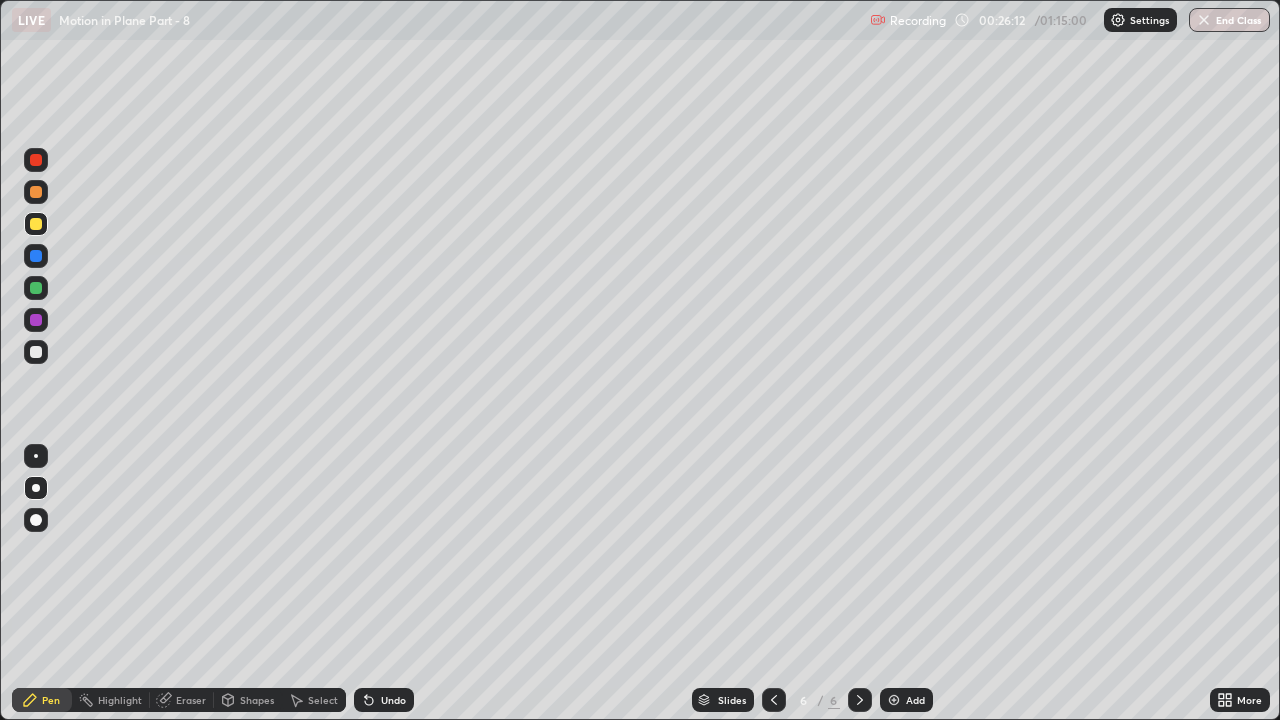 click on "Undo" at bounding box center [384, 700] 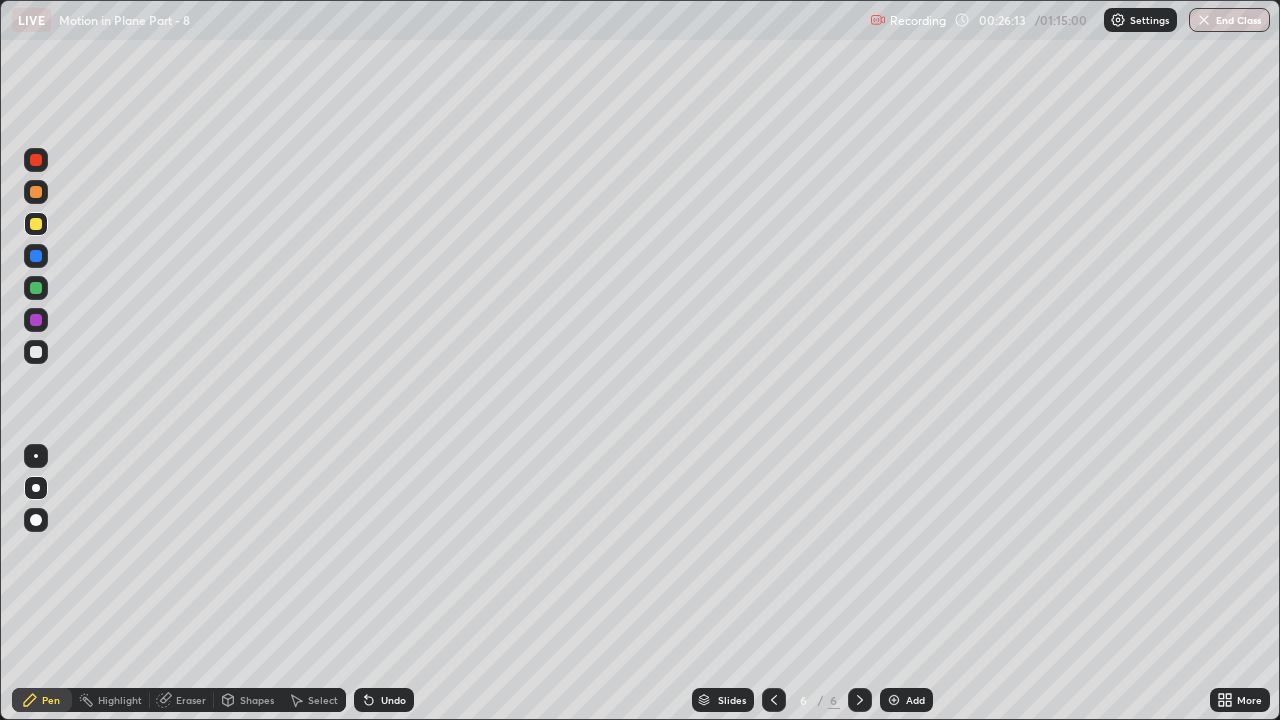 click on "Undo" at bounding box center (384, 700) 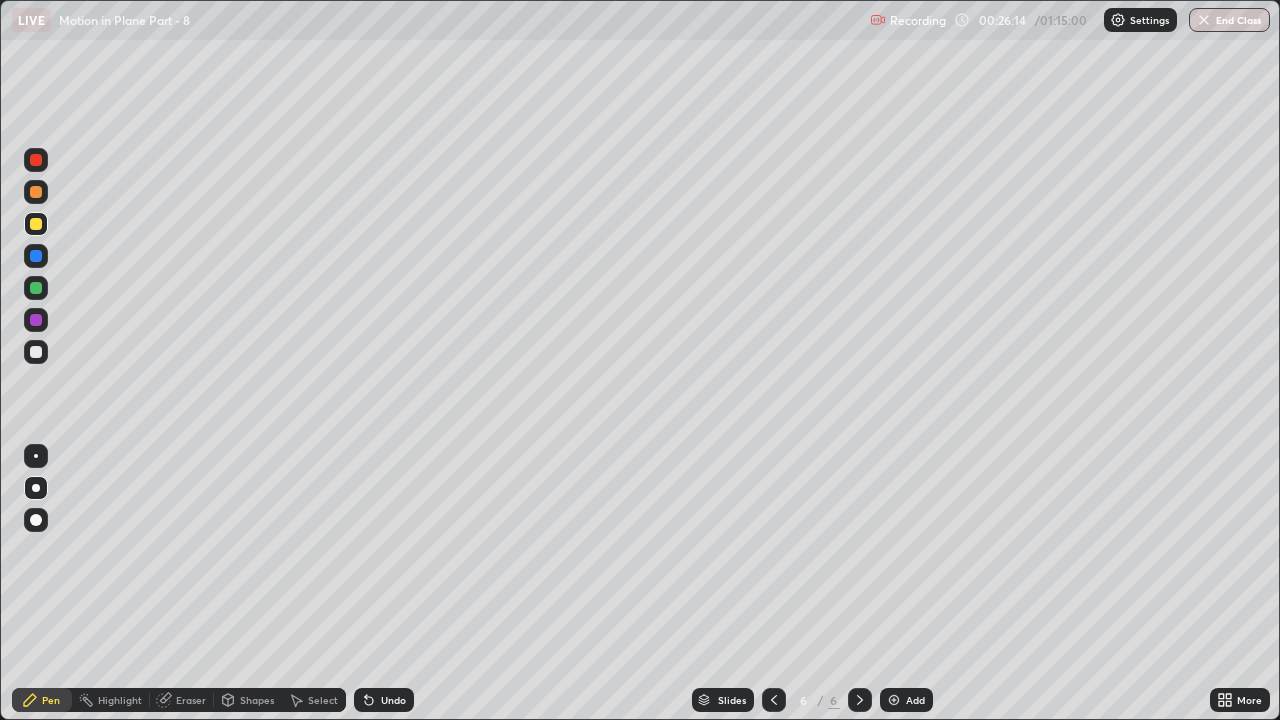 click on "Undo" at bounding box center (384, 700) 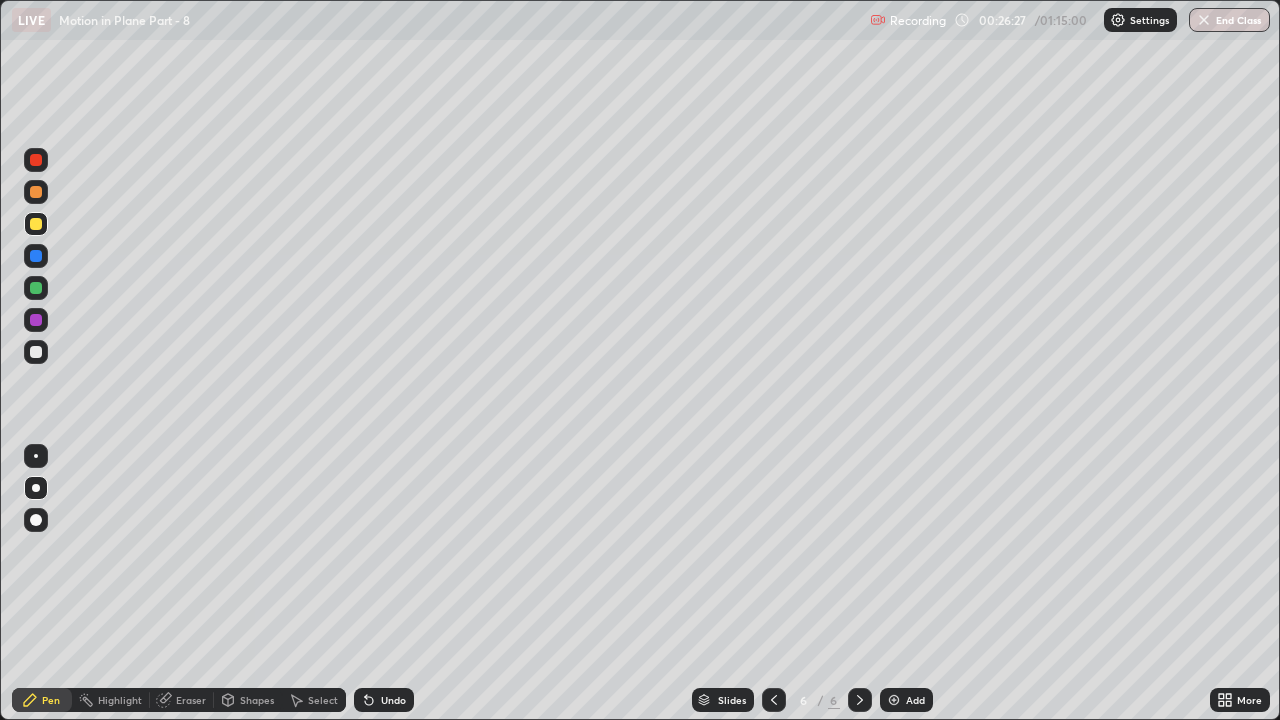 click at bounding box center [36, 288] 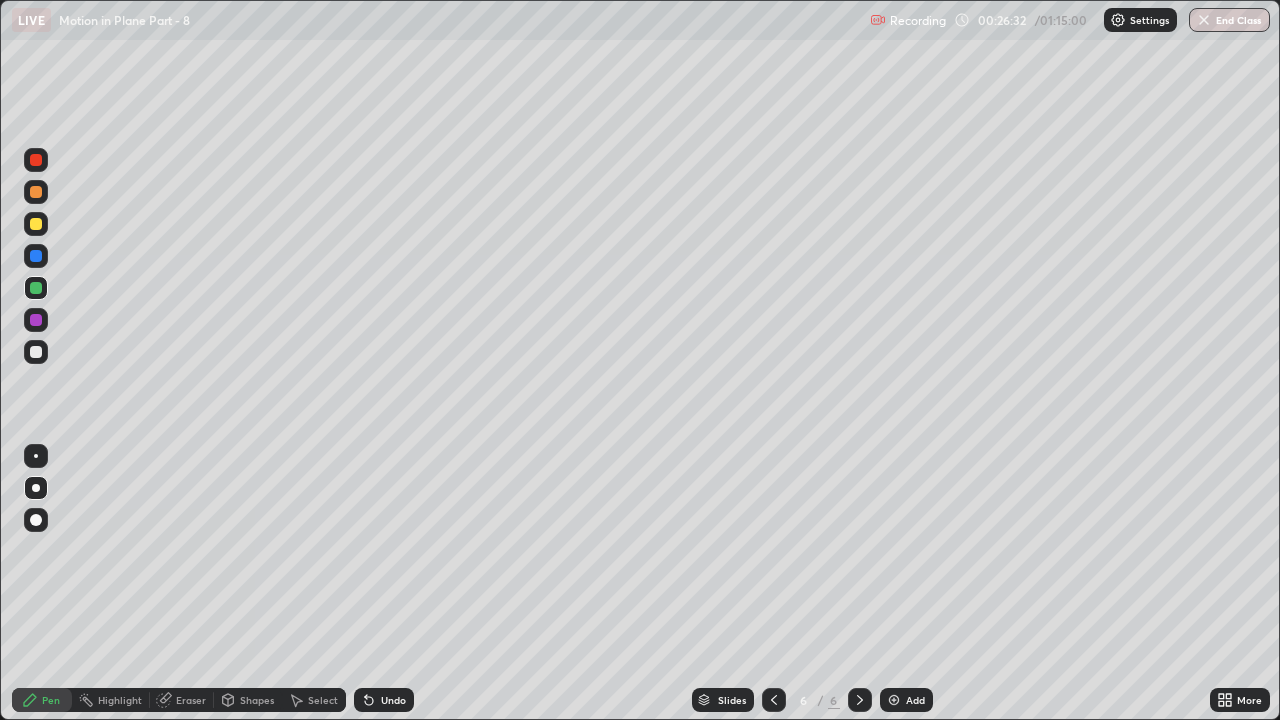 click on "Undo" at bounding box center (393, 700) 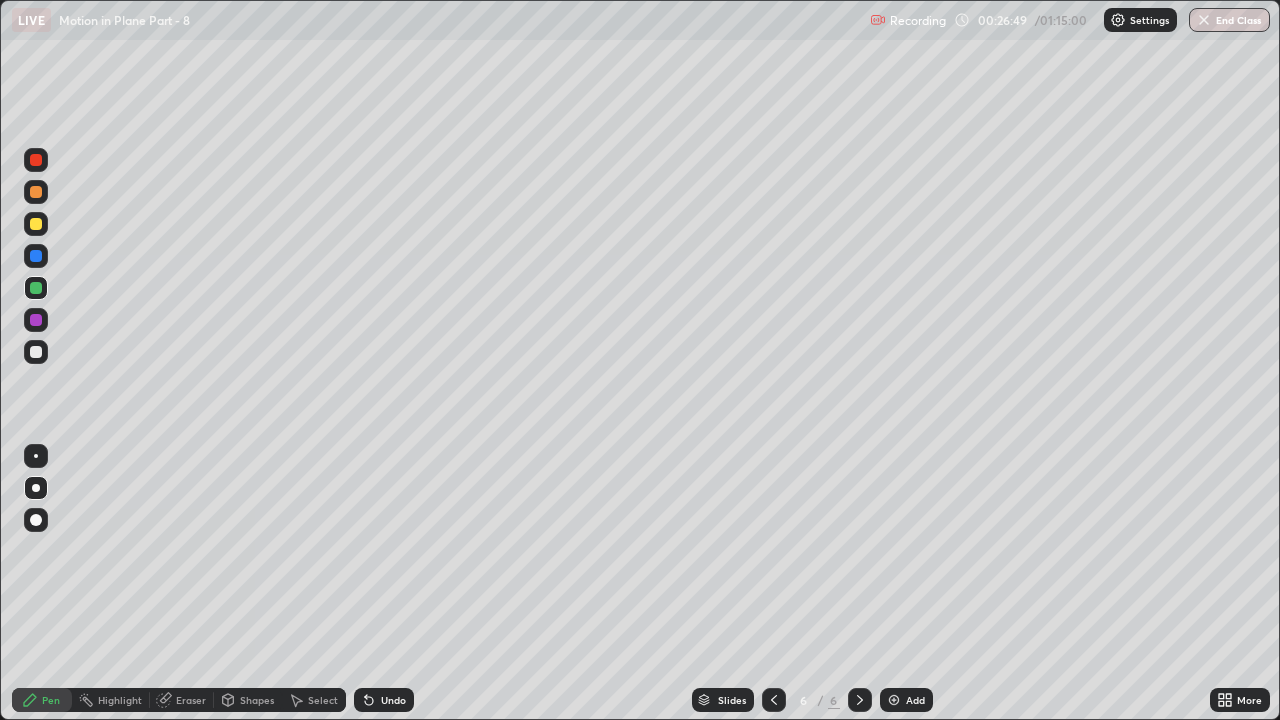 click on "Undo" at bounding box center [393, 700] 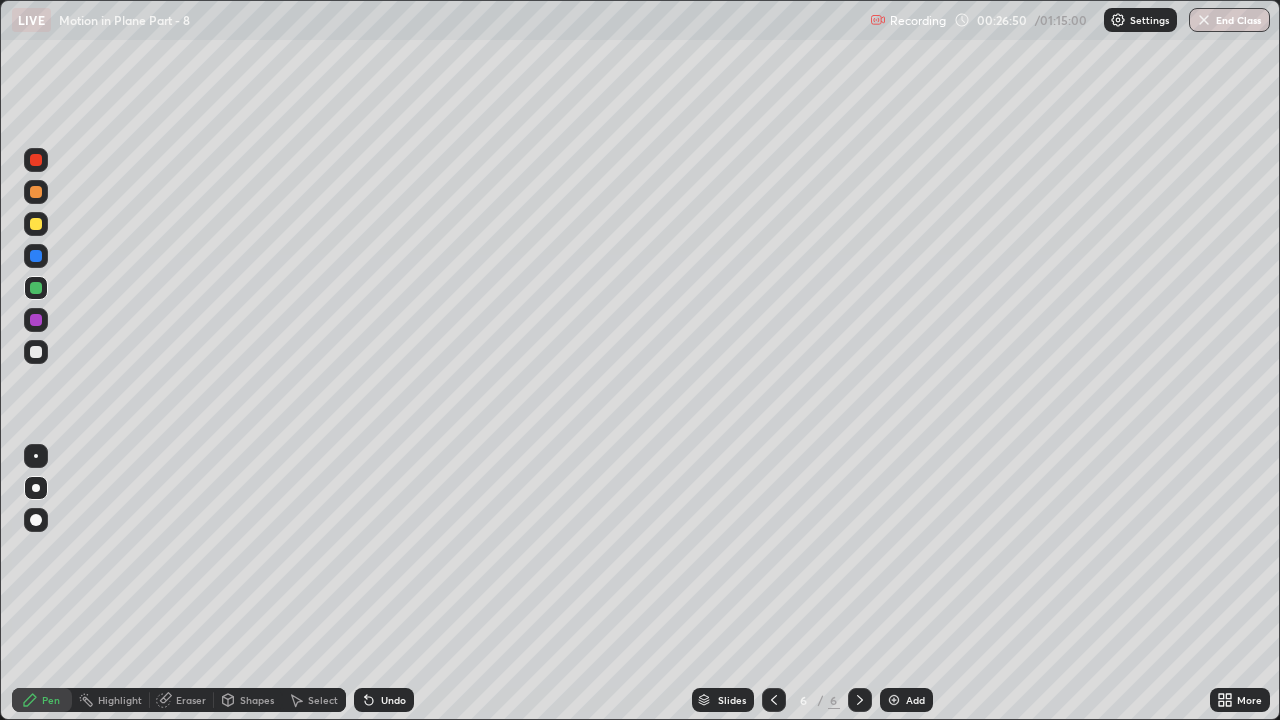 click on "Undo" at bounding box center [384, 700] 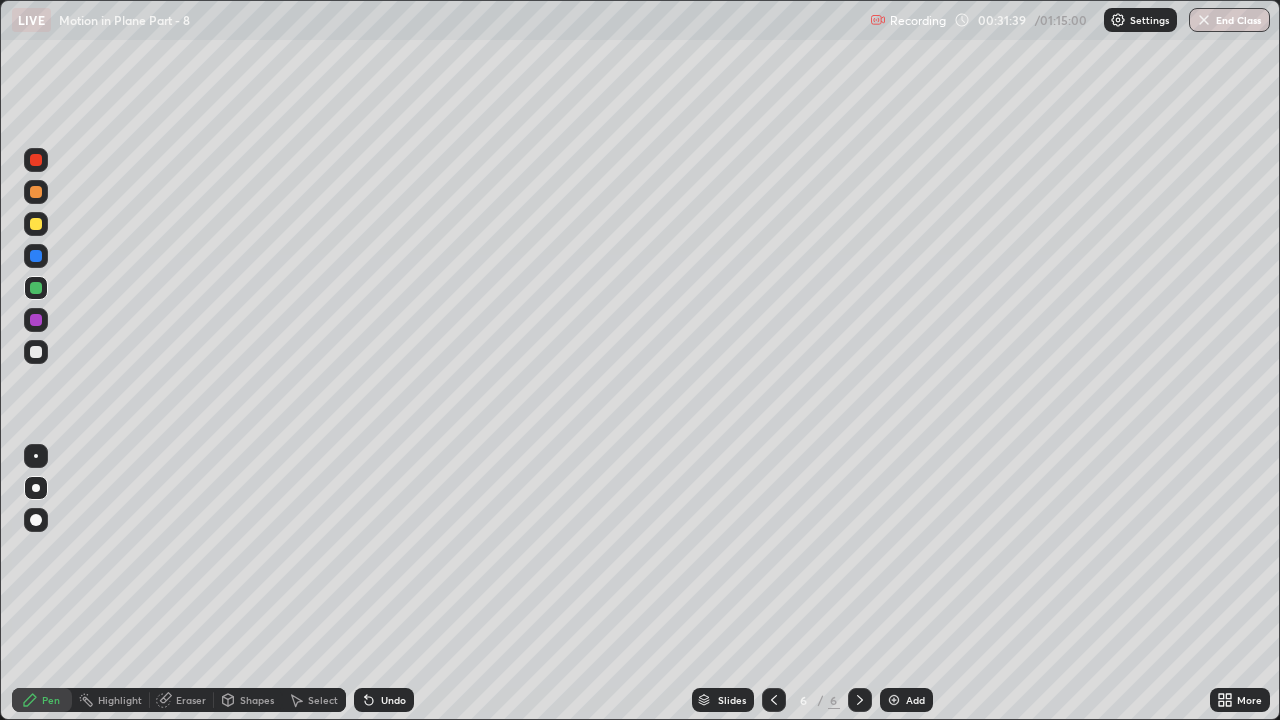 click on "Add" at bounding box center [915, 700] 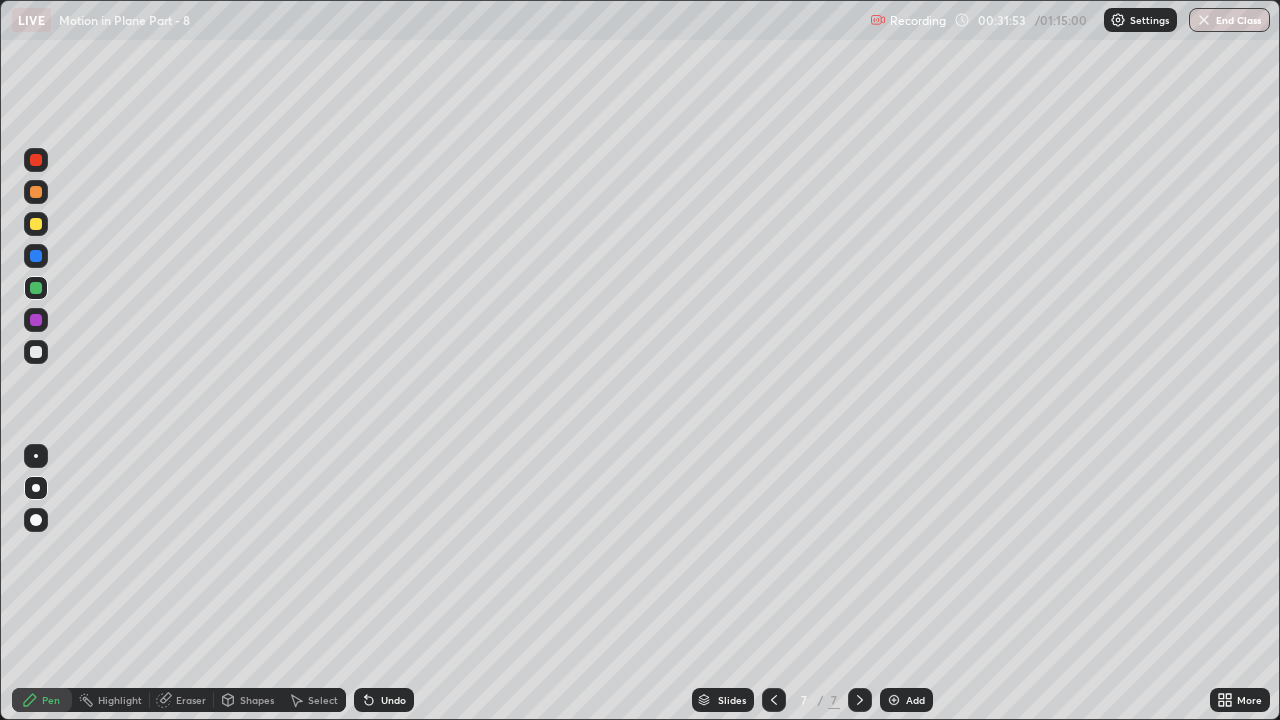 click at bounding box center [36, 320] 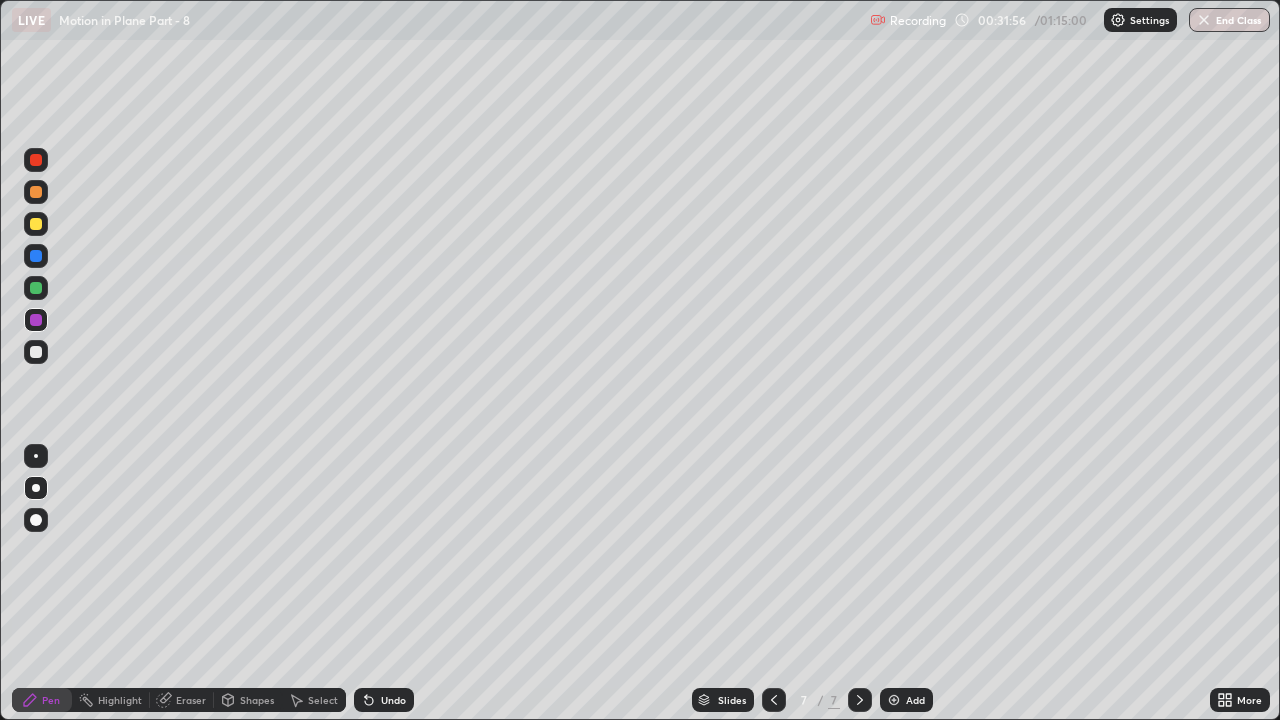 click at bounding box center (36, 352) 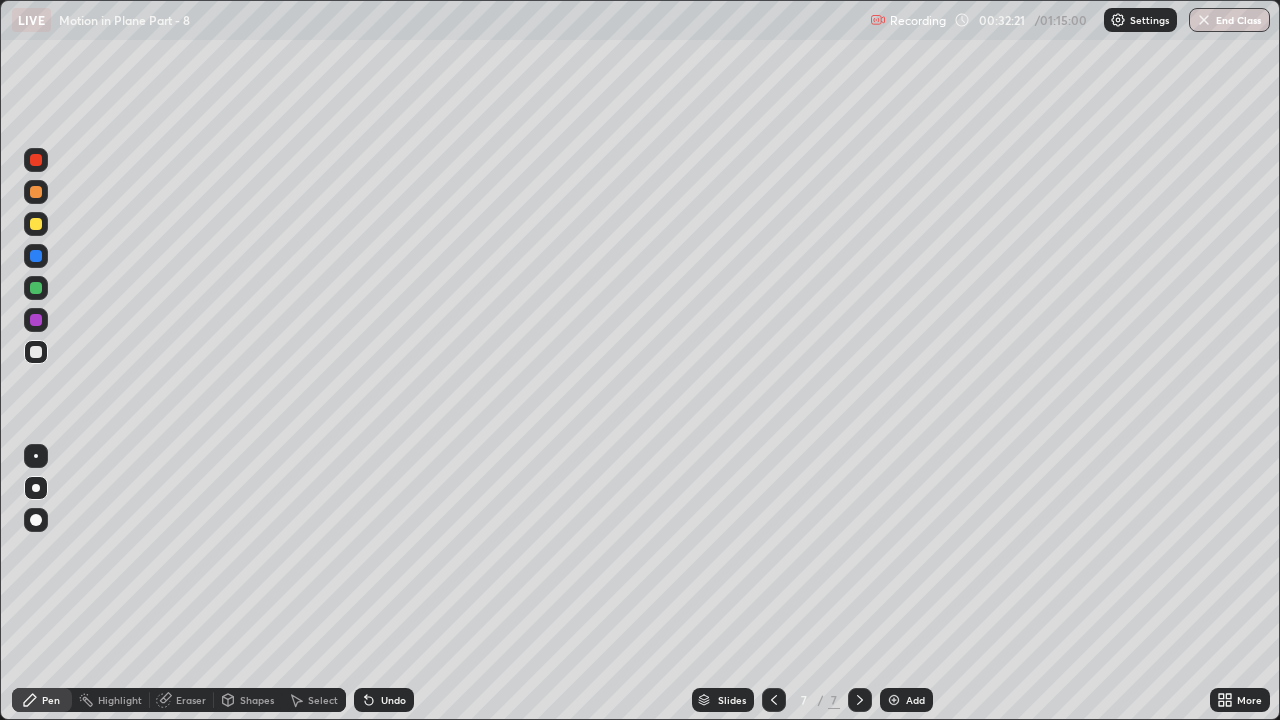 click at bounding box center [36, 224] 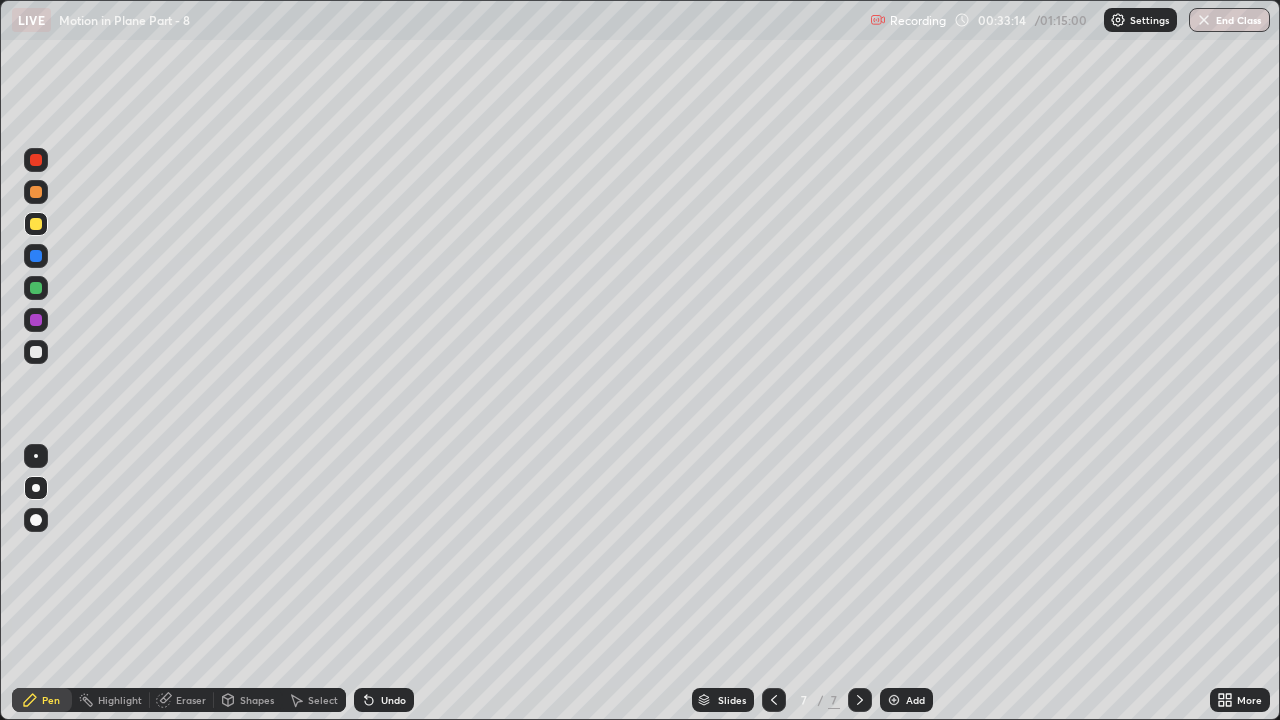 click on "Undo" at bounding box center (393, 700) 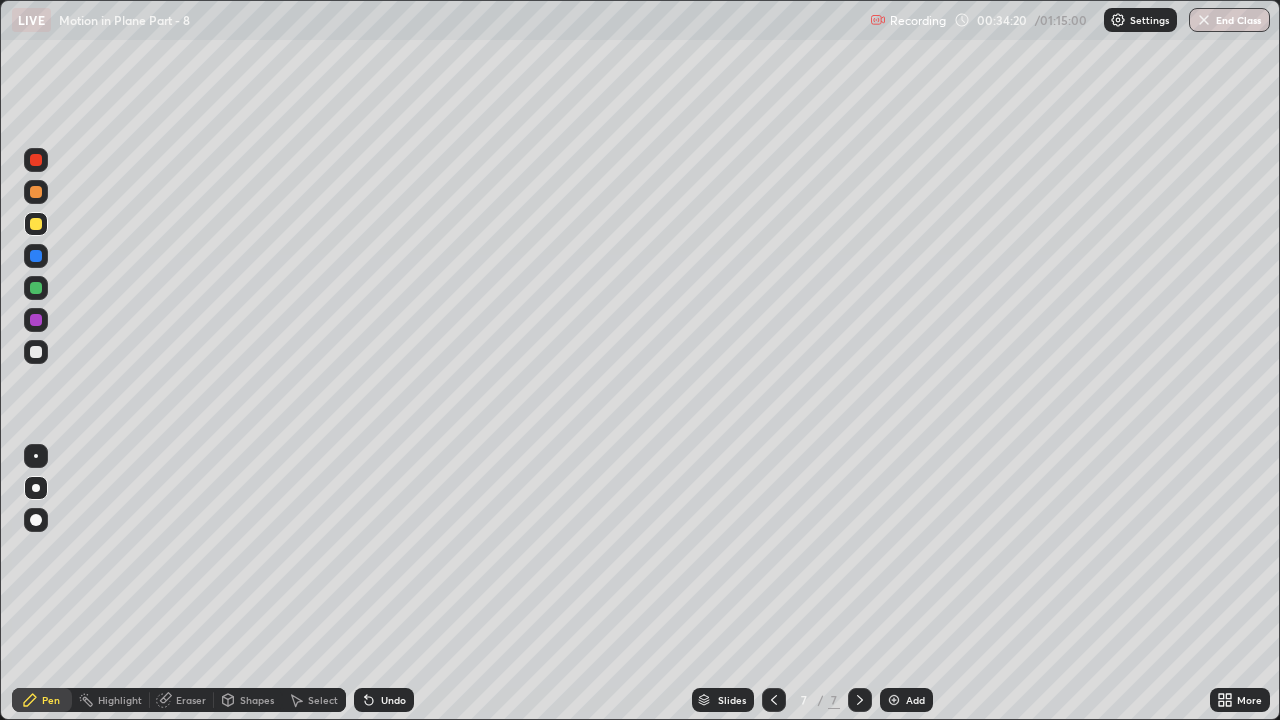 click on "Add" at bounding box center [915, 700] 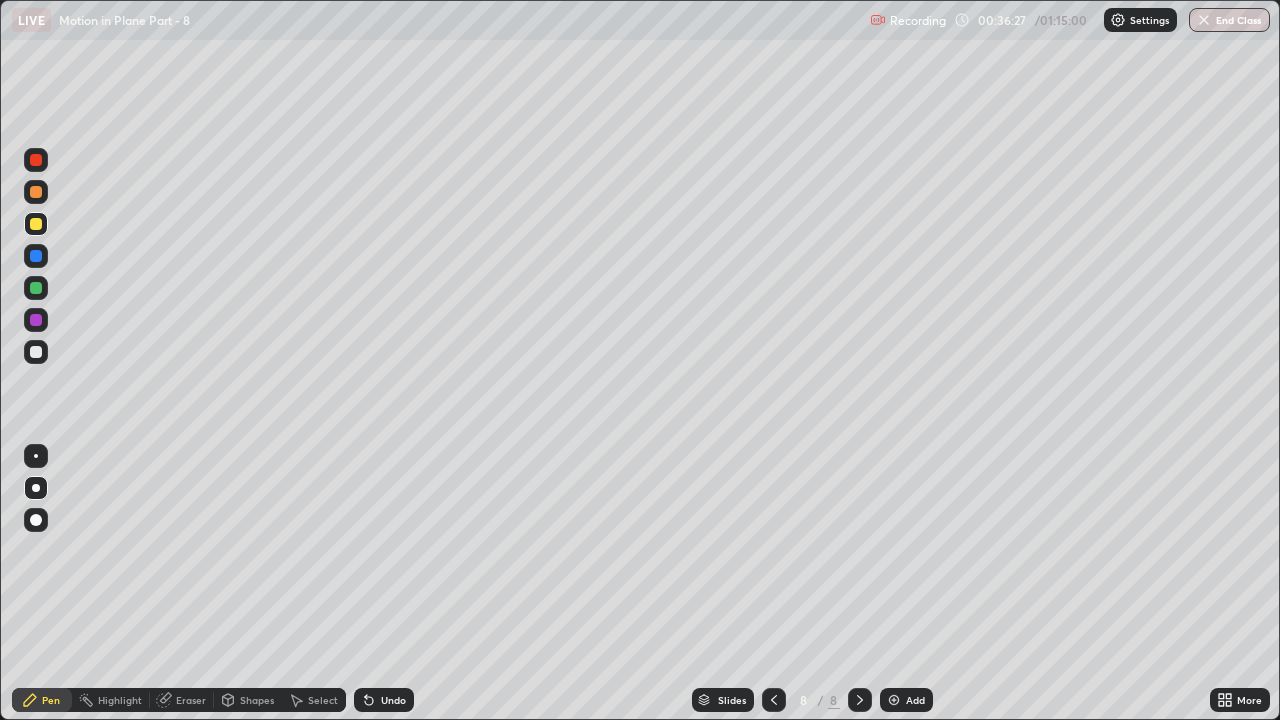 click 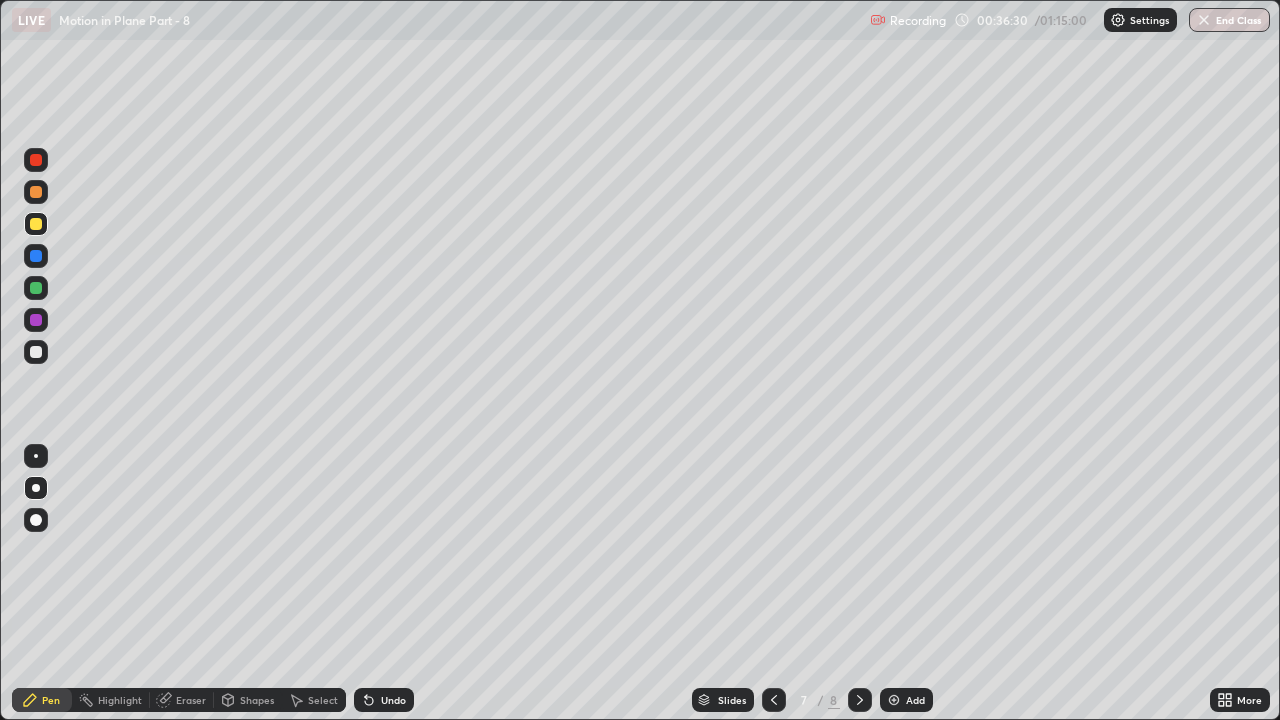 click 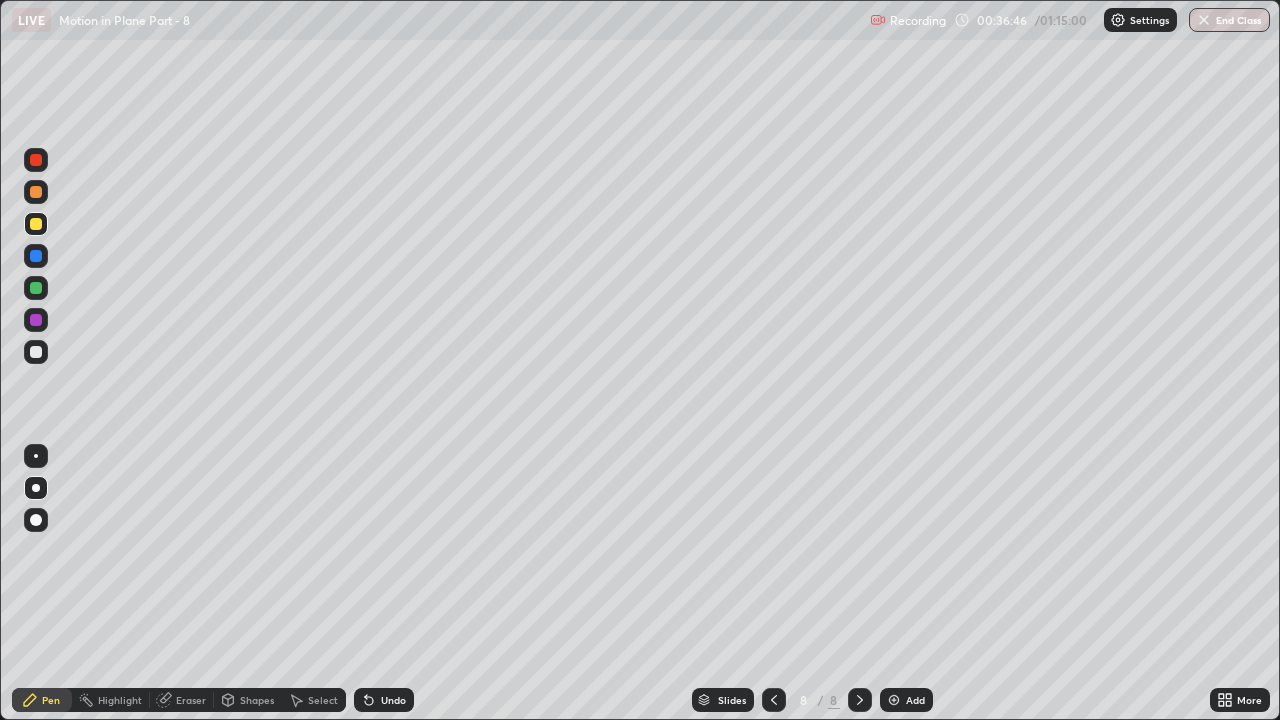 click on "Undo" at bounding box center (384, 700) 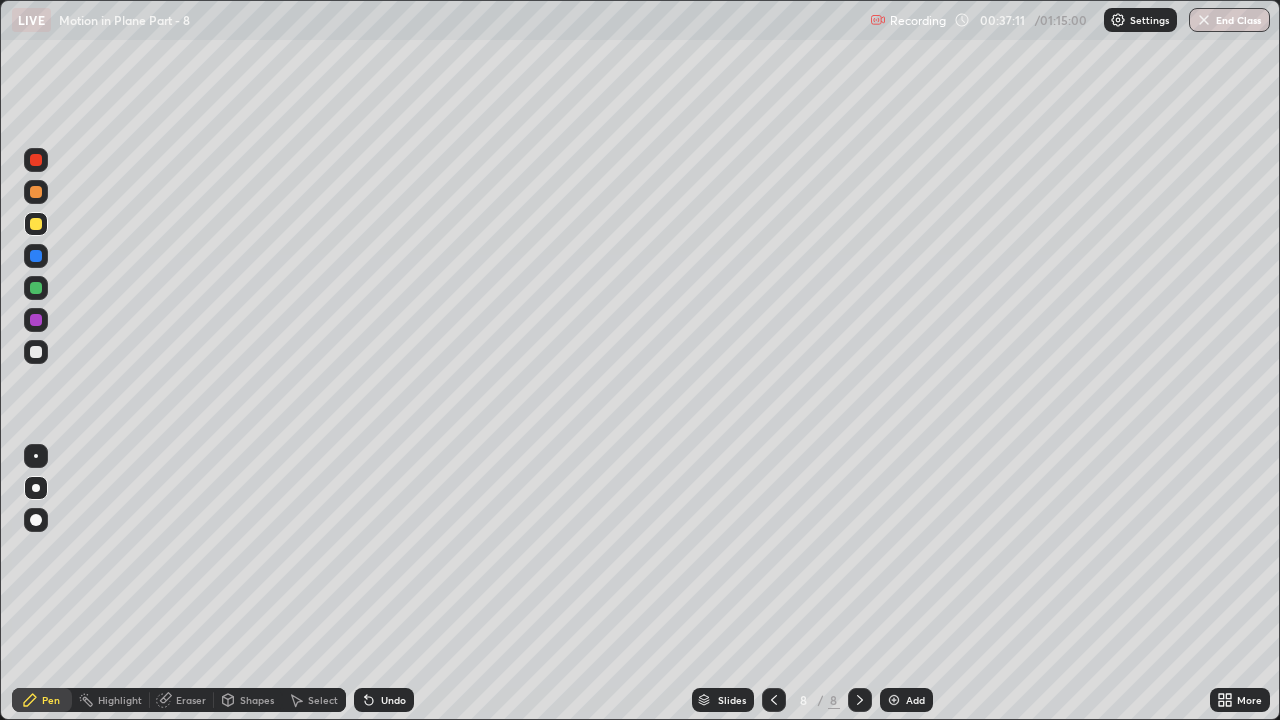 click 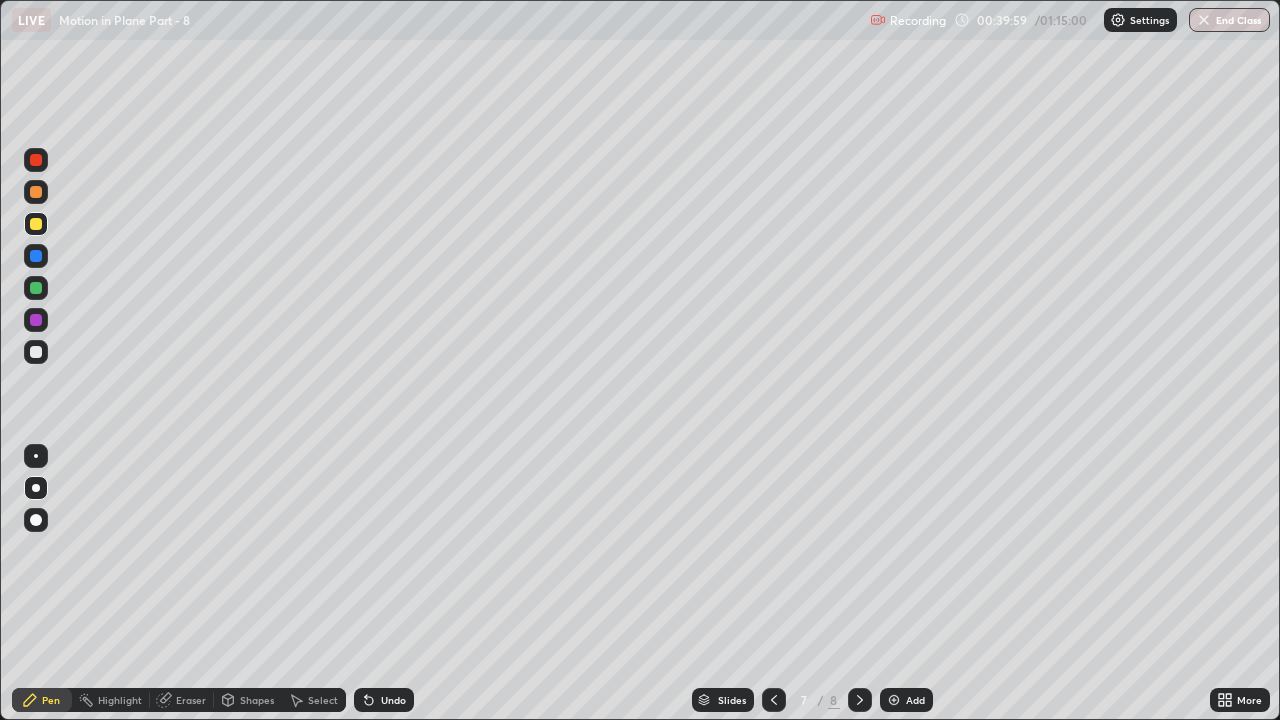 click 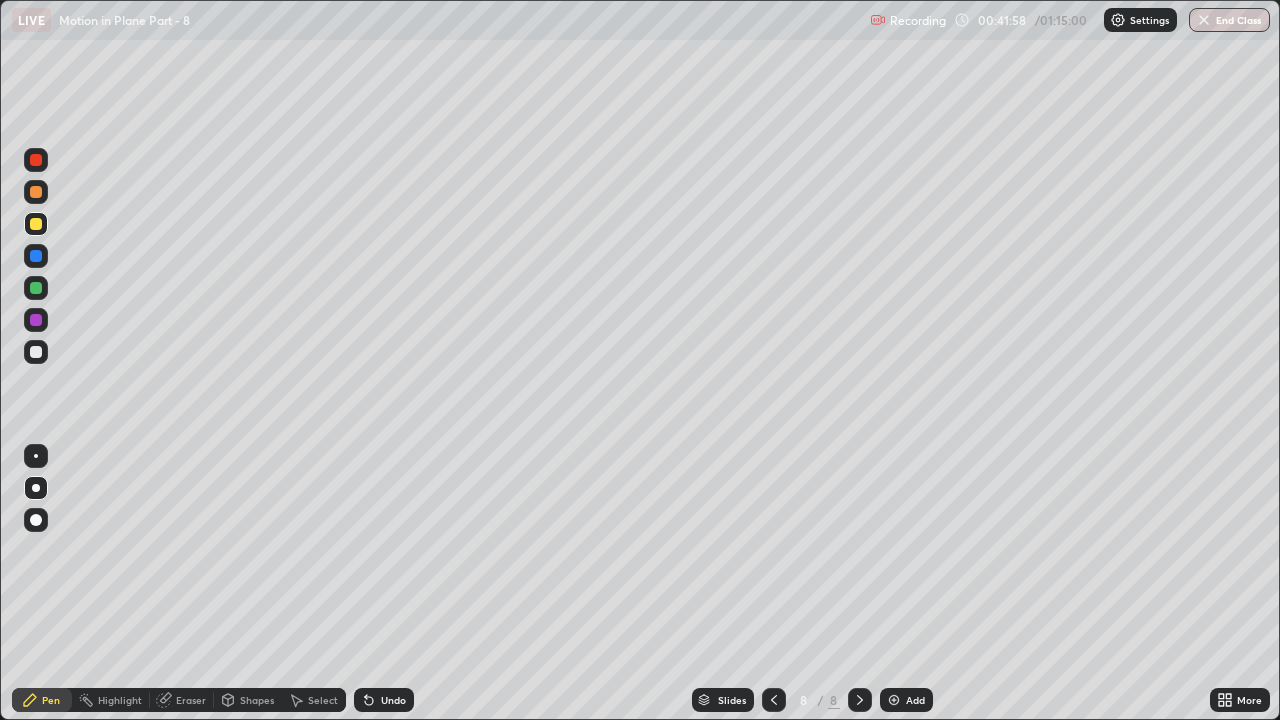 click on "Add" at bounding box center (915, 700) 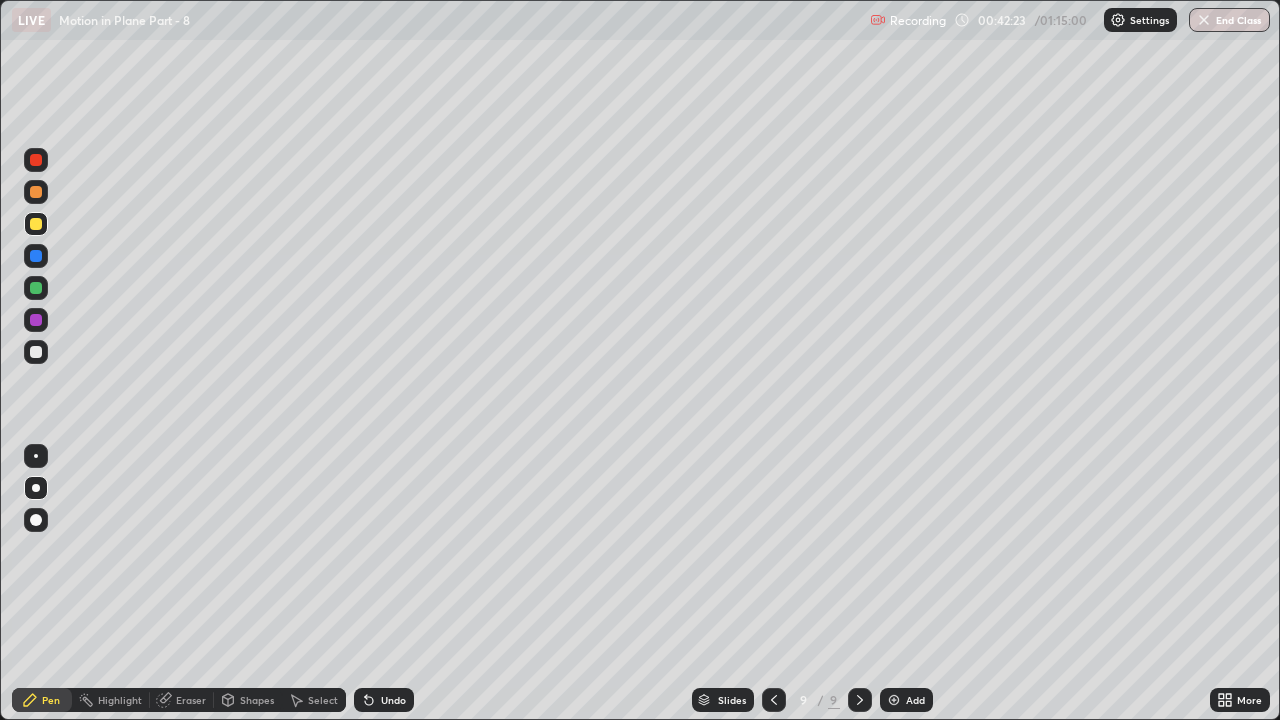 click 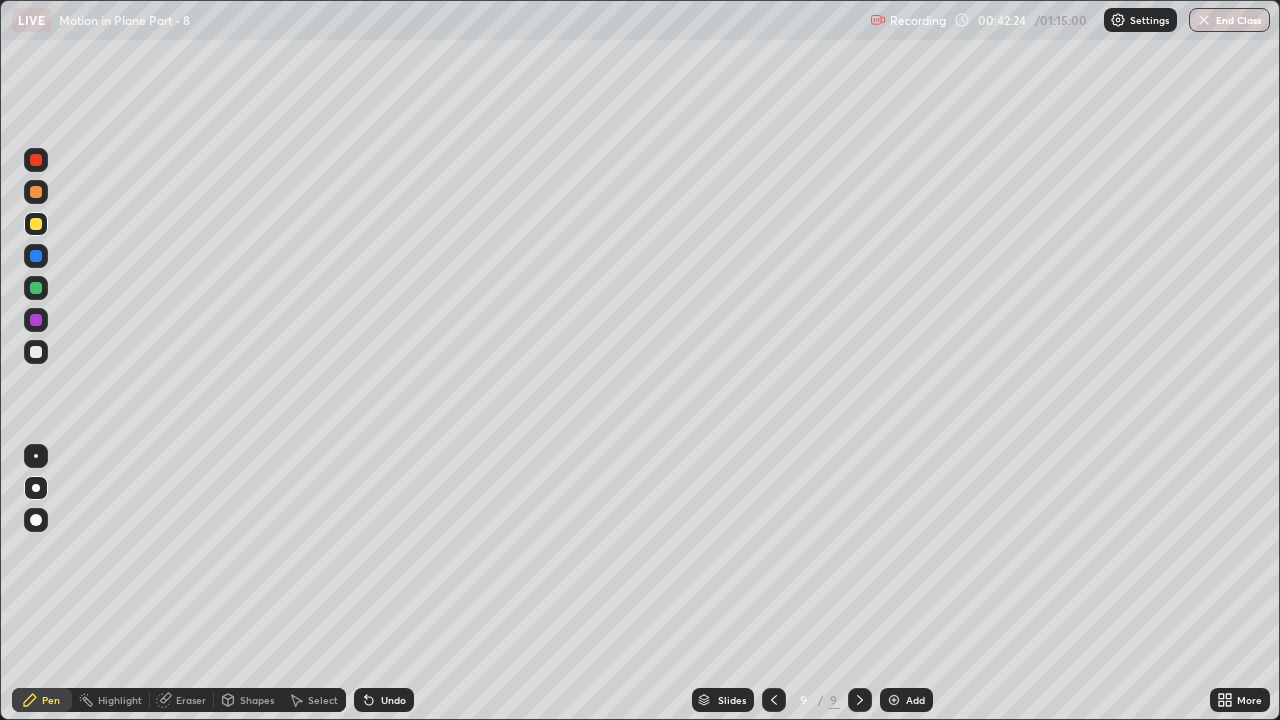 click on "Undo" at bounding box center (393, 700) 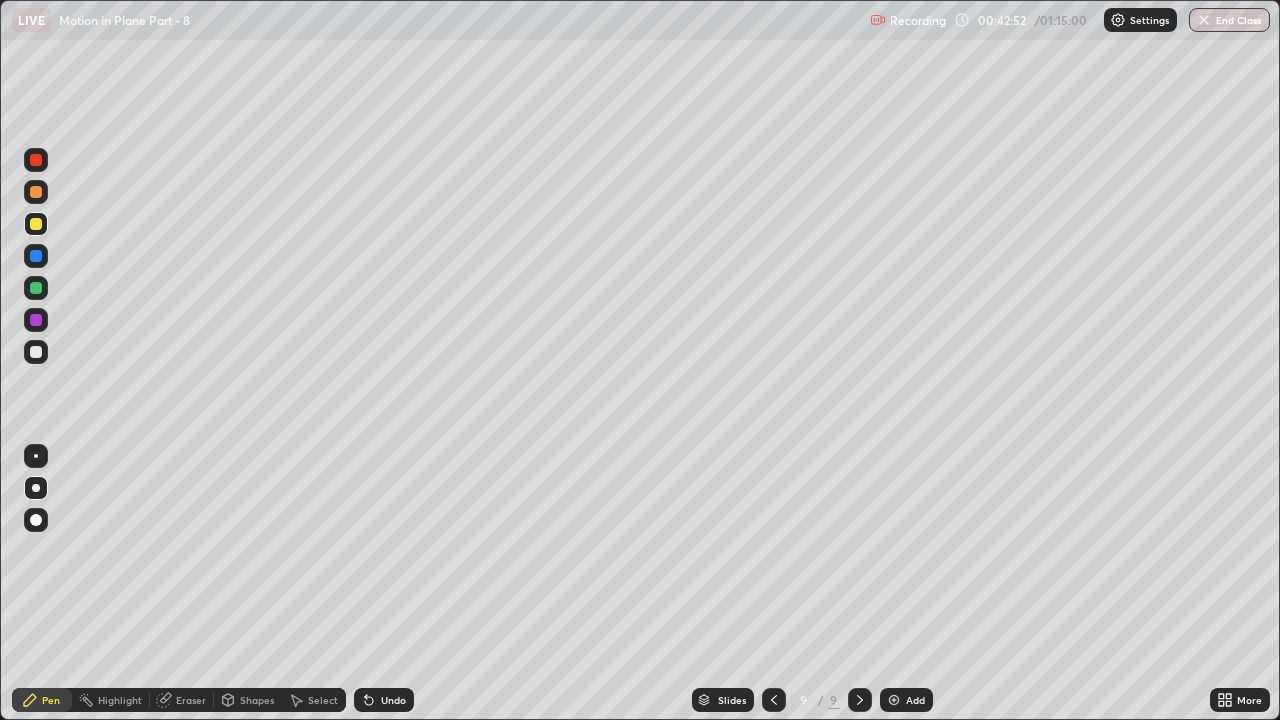 click 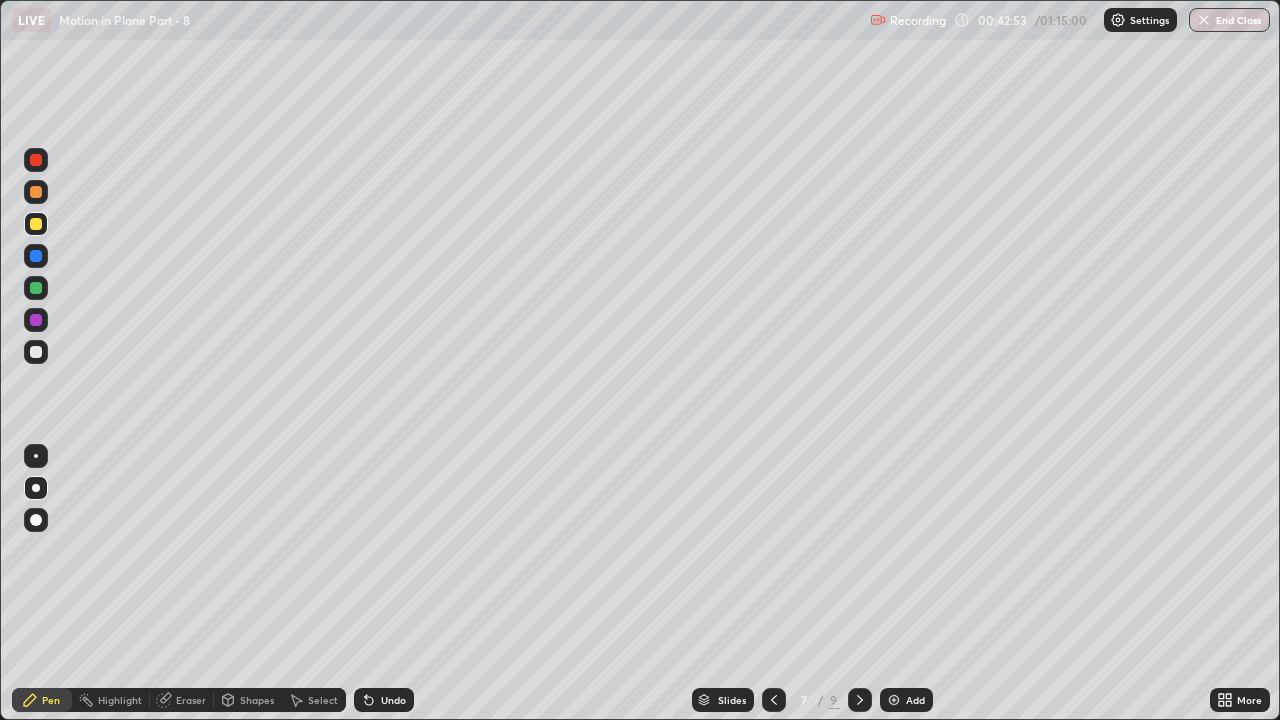click 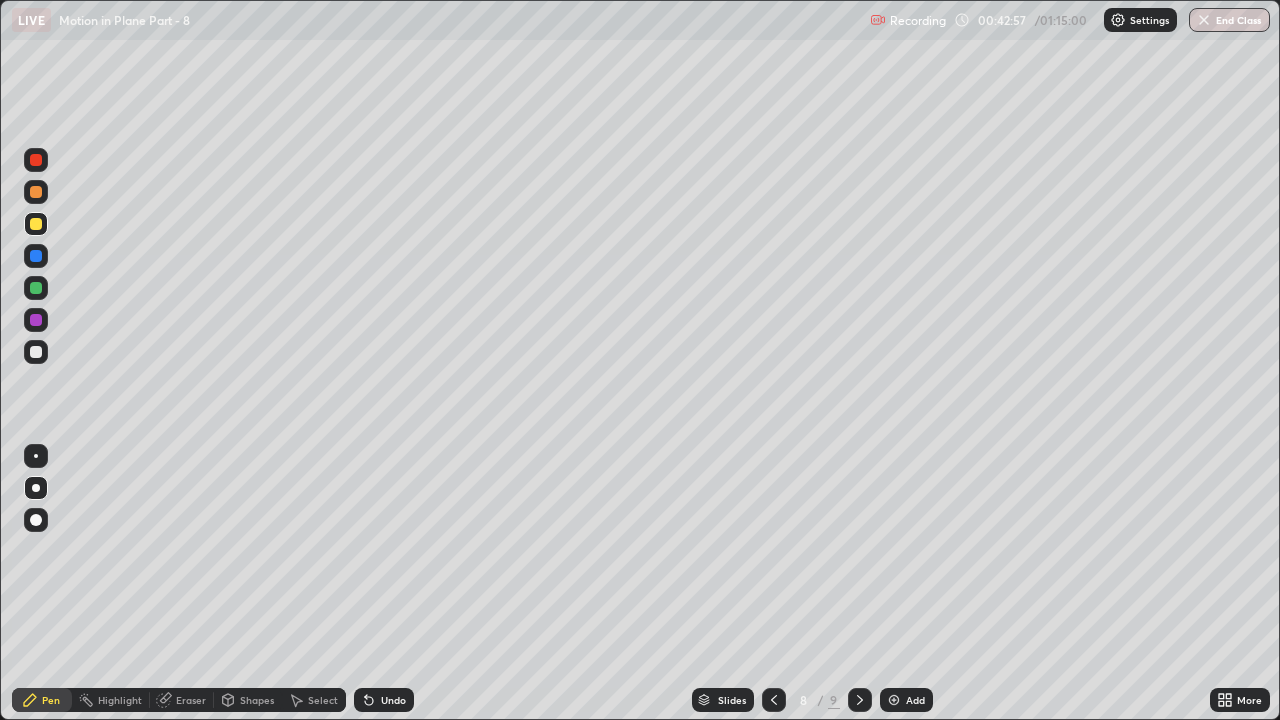 click 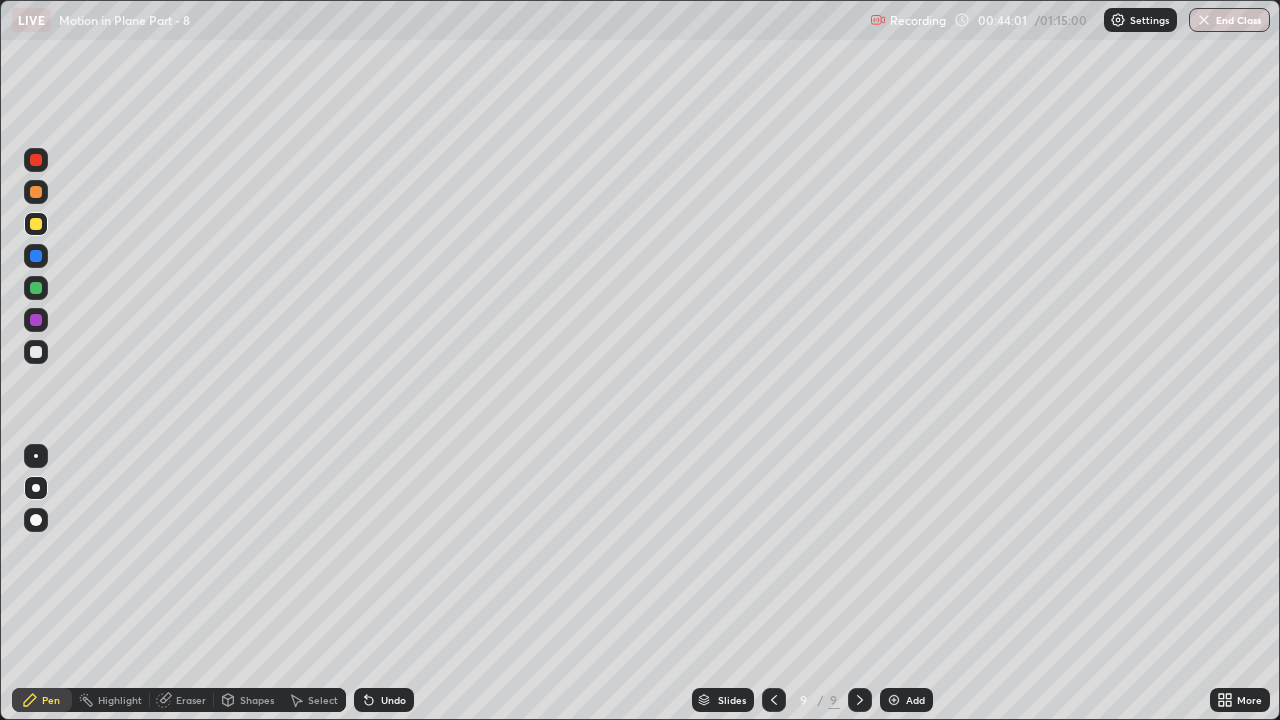 click on "Undo" at bounding box center (393, 700) 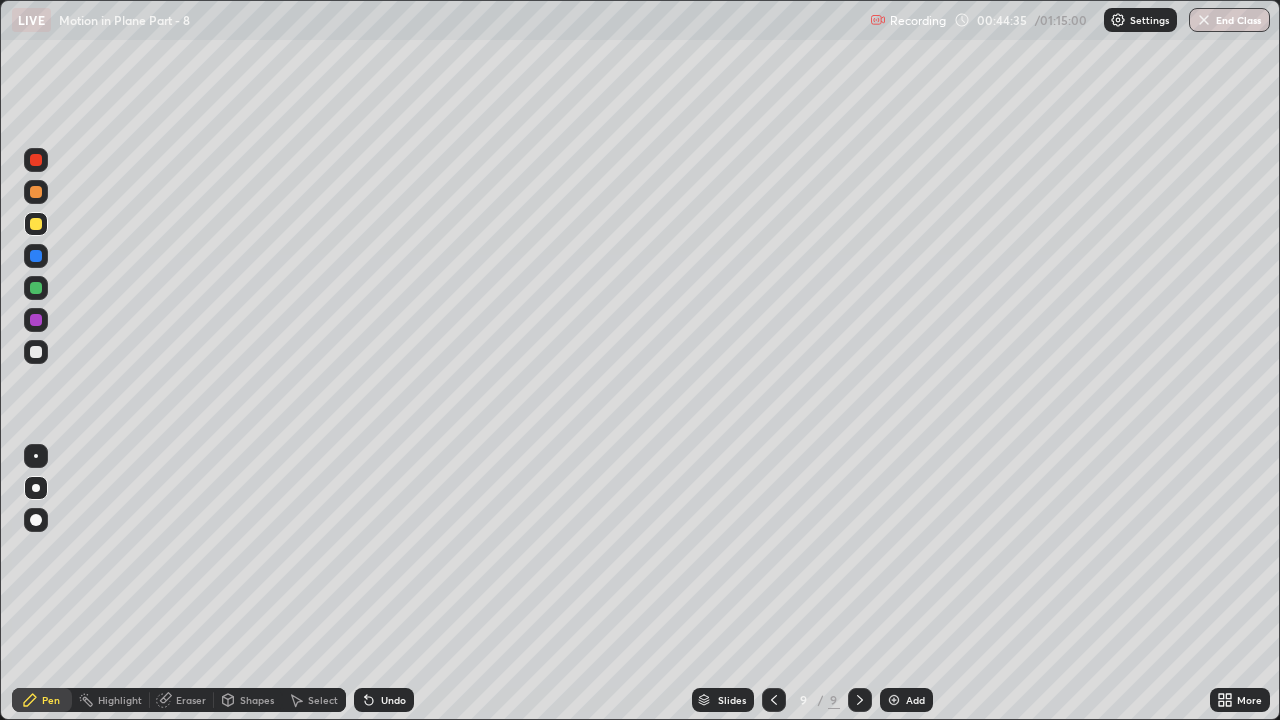 click on "Add" at bounding box center [915, 700] 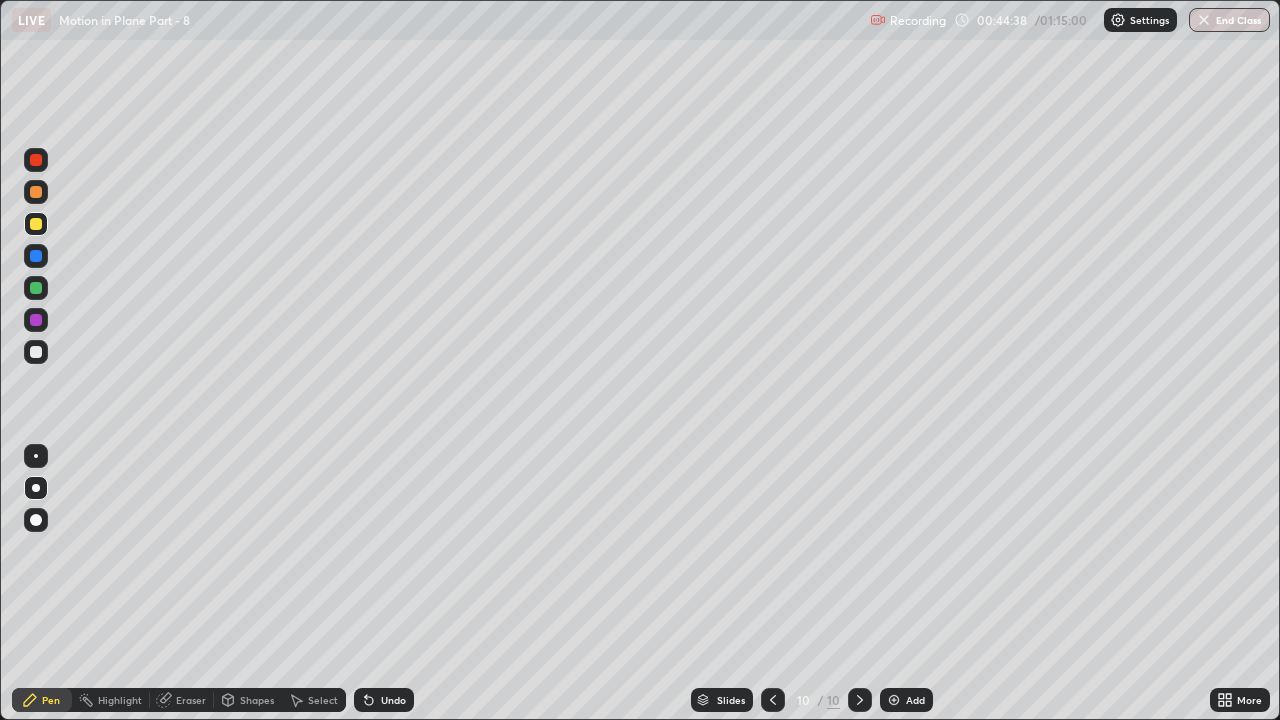 click at bounding box center (36, 352) 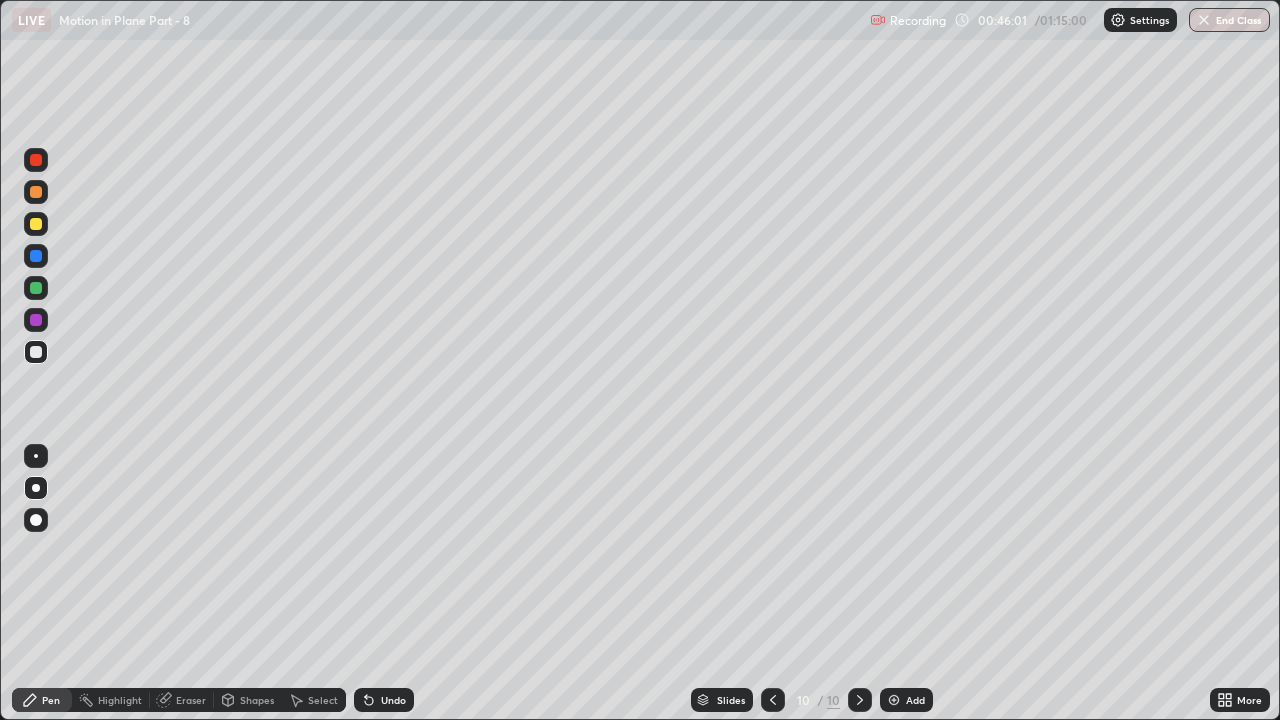 click at bounding box center (36, 224) 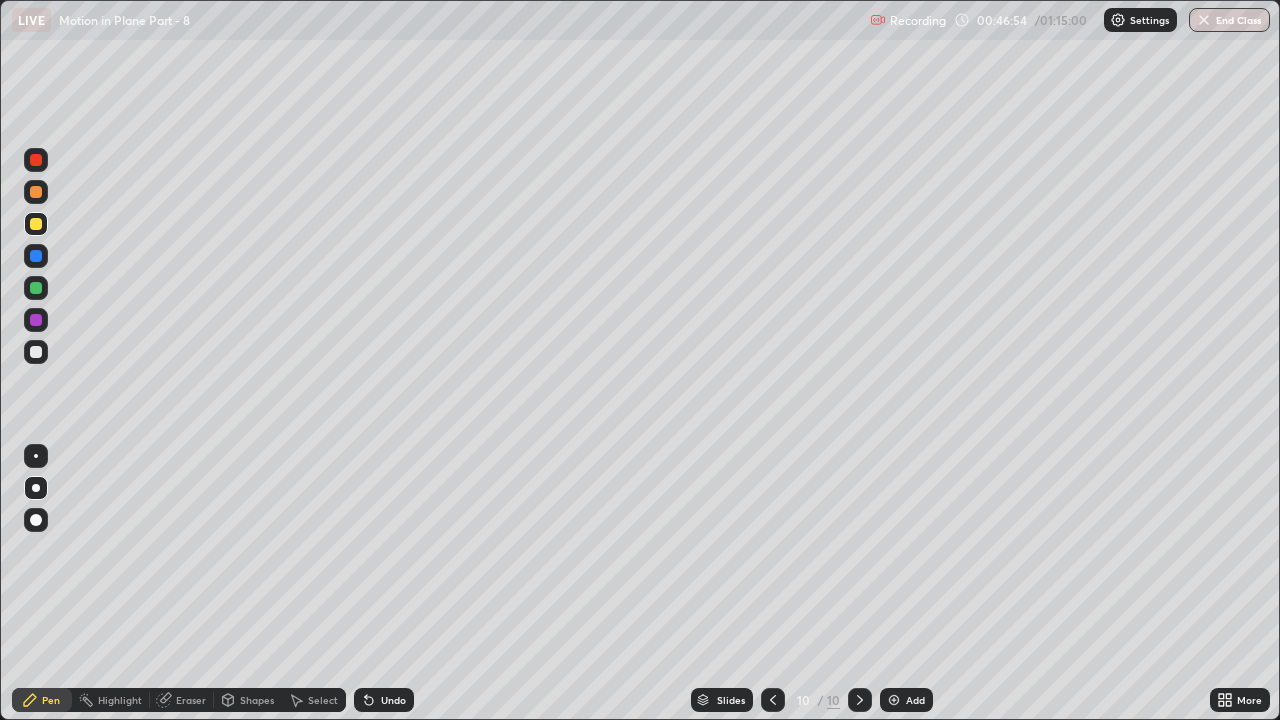 click on "Undo" at bounding box center (393, 700) 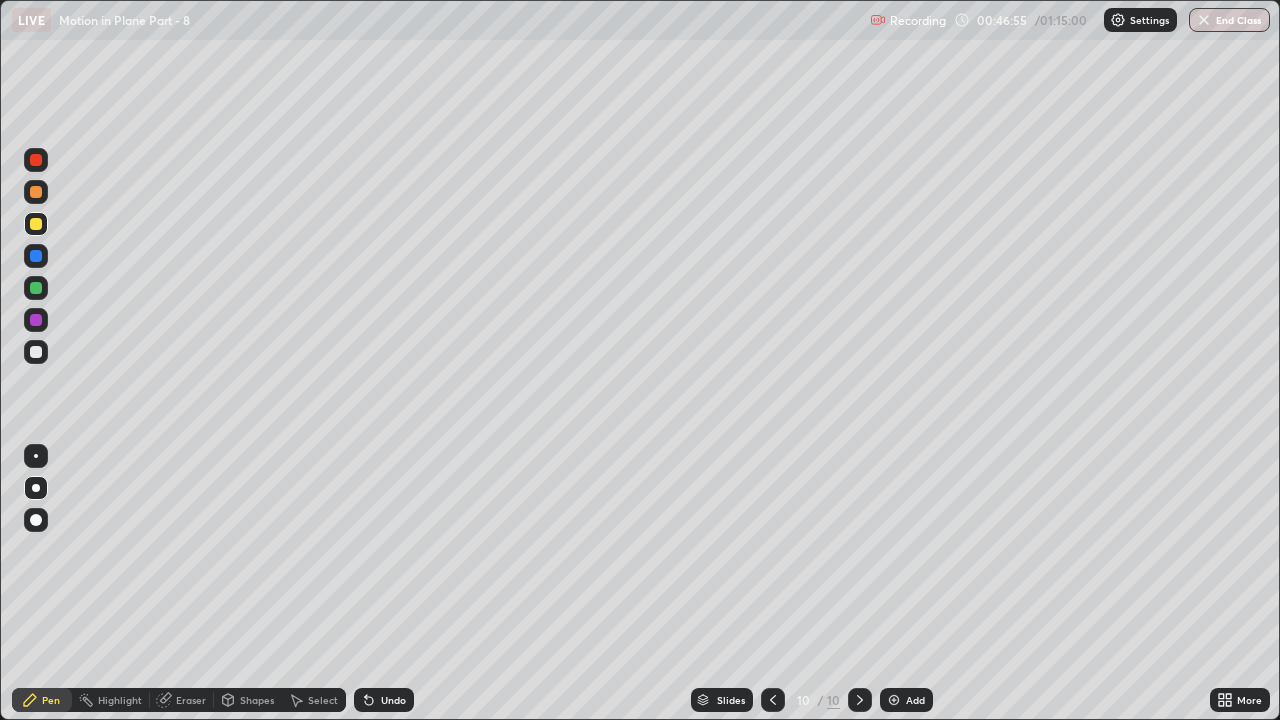 click on "Undo" at bounding box center [393, 700] 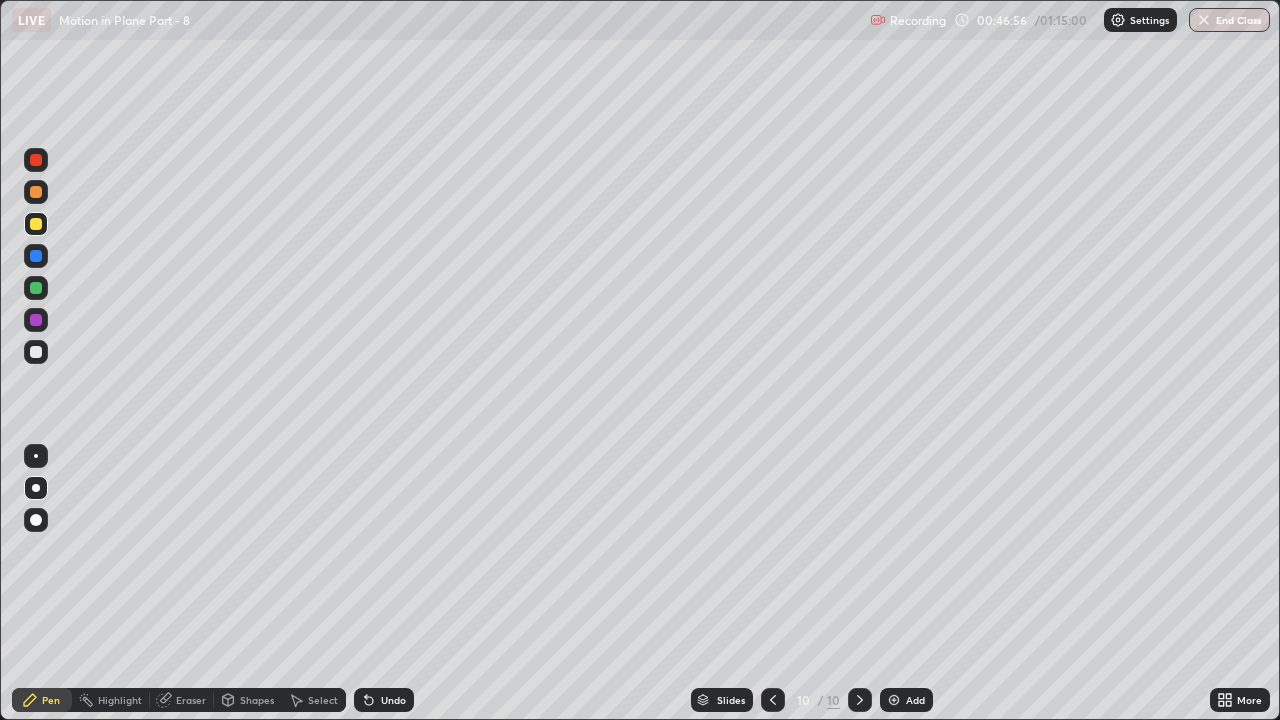 click on "Undo" at bounding box center (393, 700) 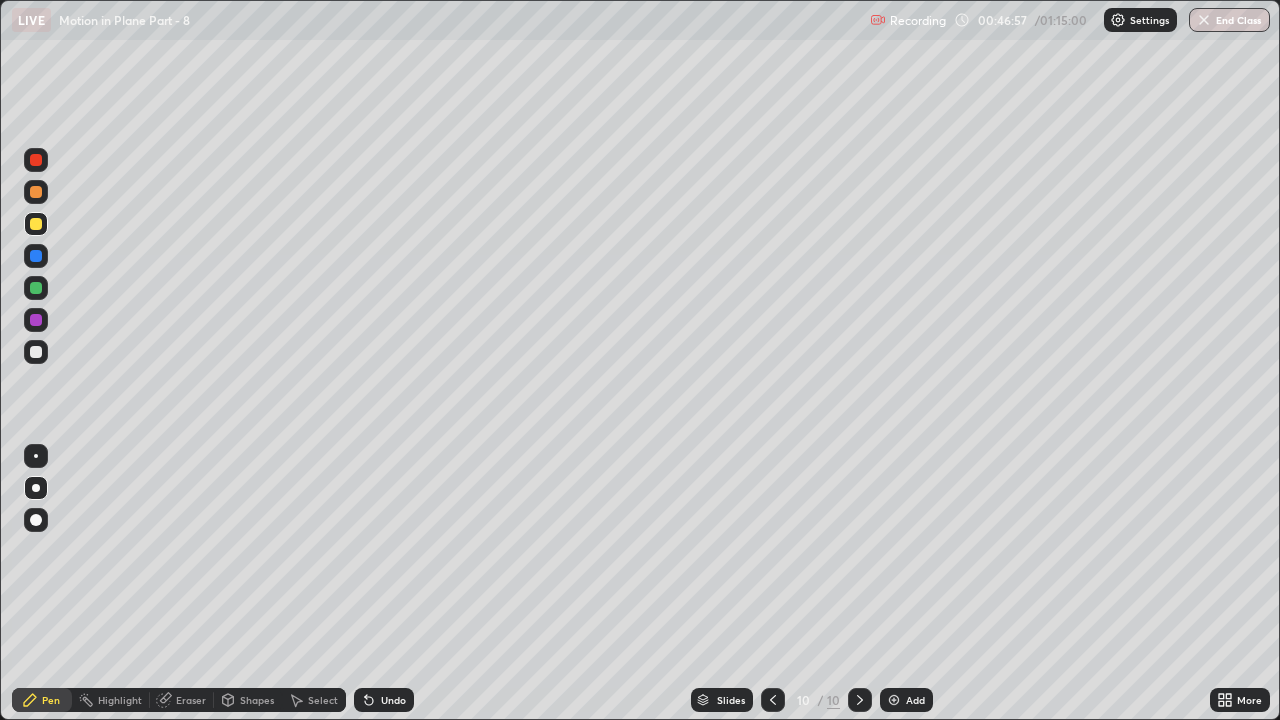 click on "Undo" at bounding box center [393, 700] 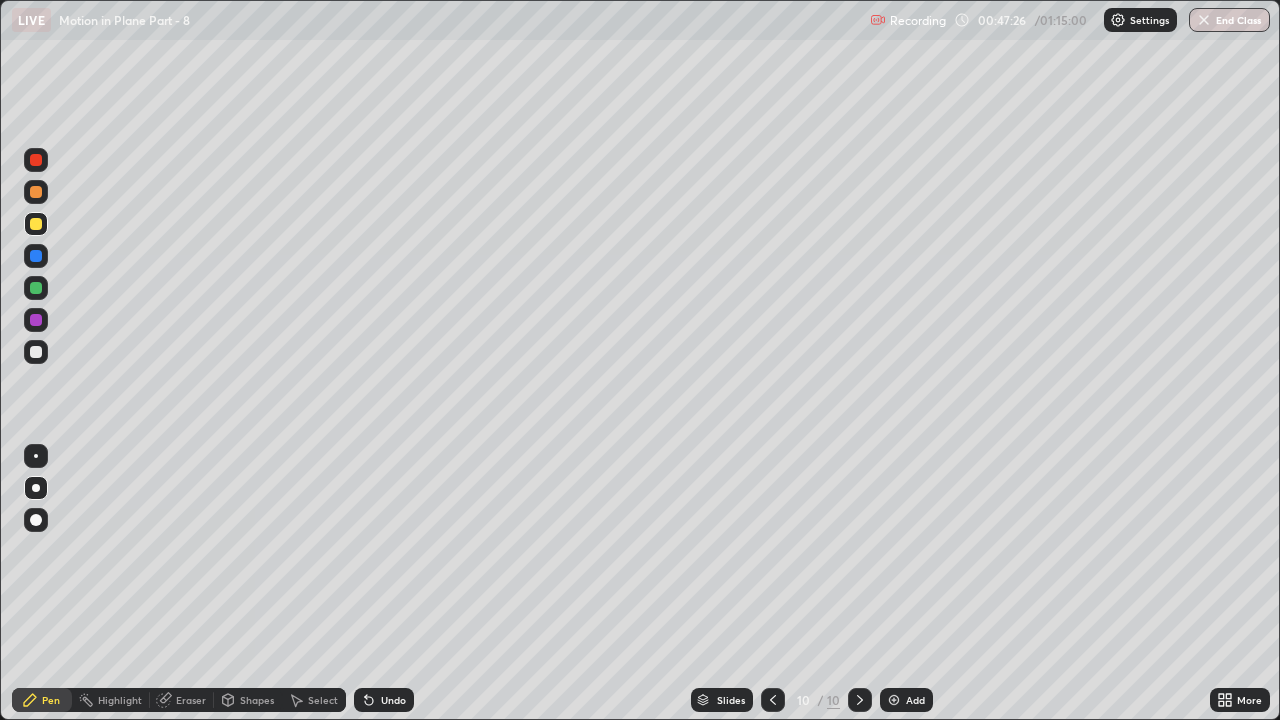 click on "Undo" at bounding box center [393, 700] 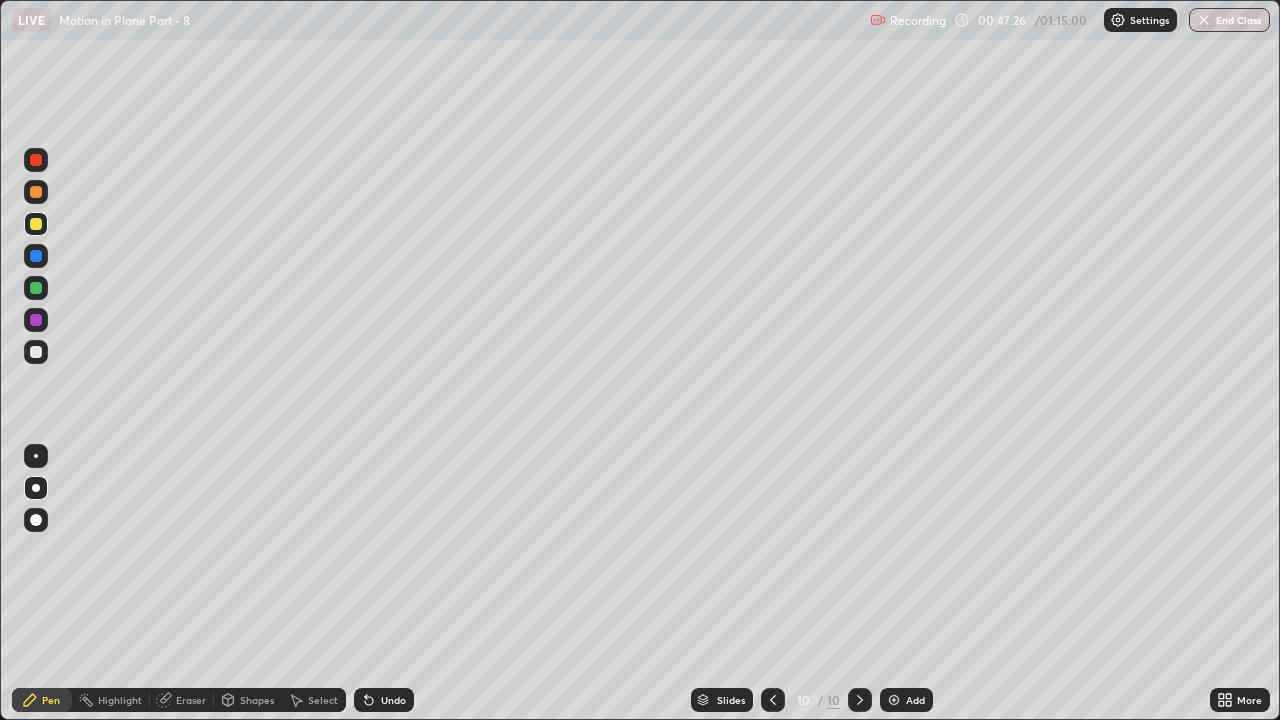 click on "Undo" at bounding box center (393, 700) 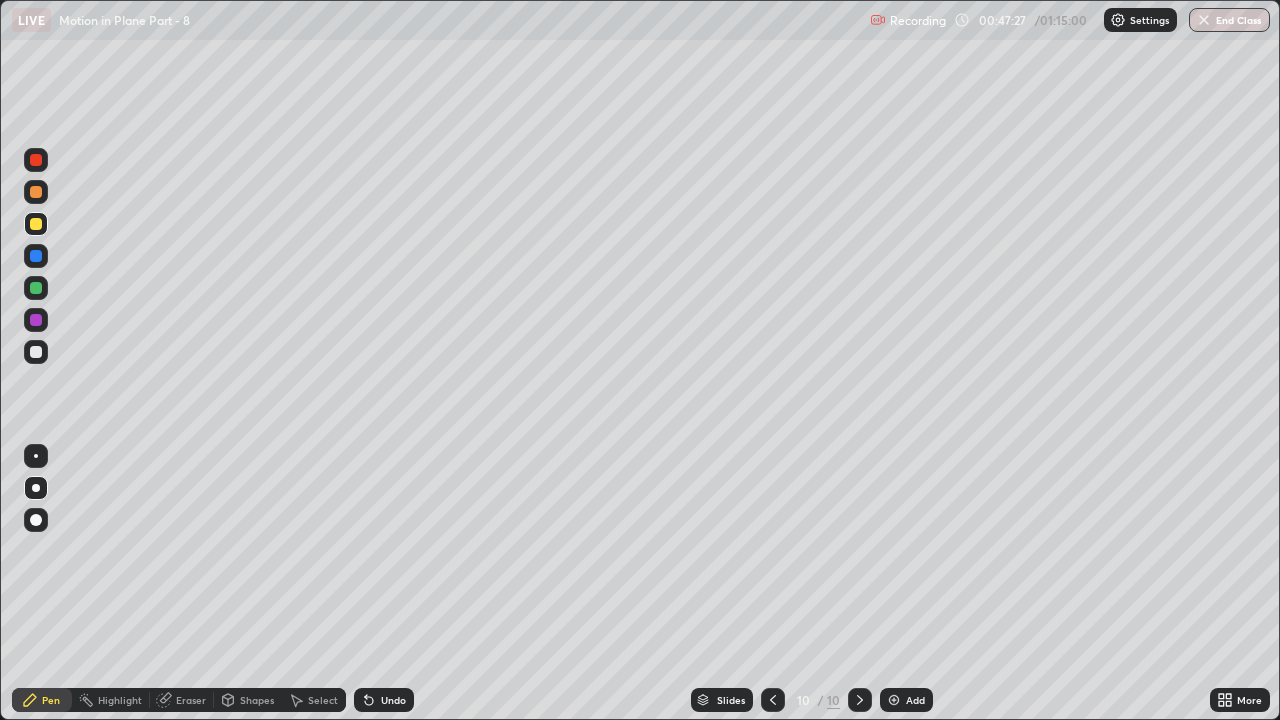 click on "Undo" at bounding box center [393, 700] 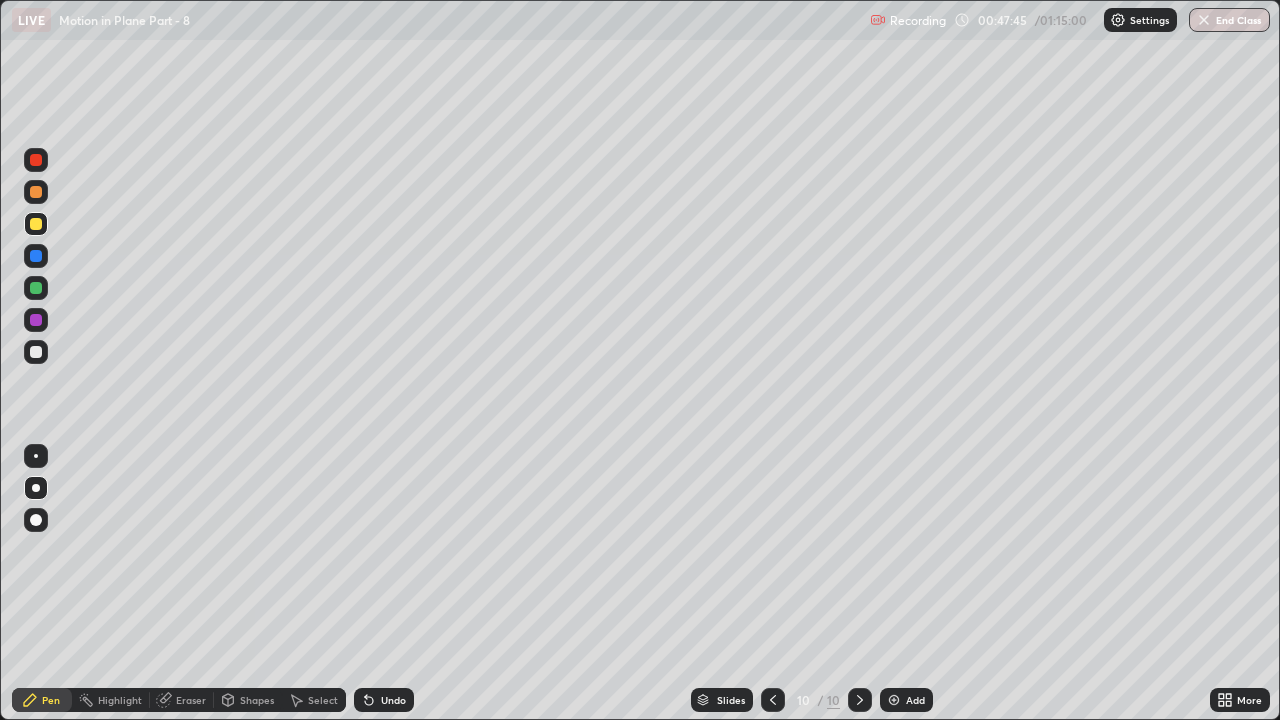click on "Undo" at bounding box center [393, 700] 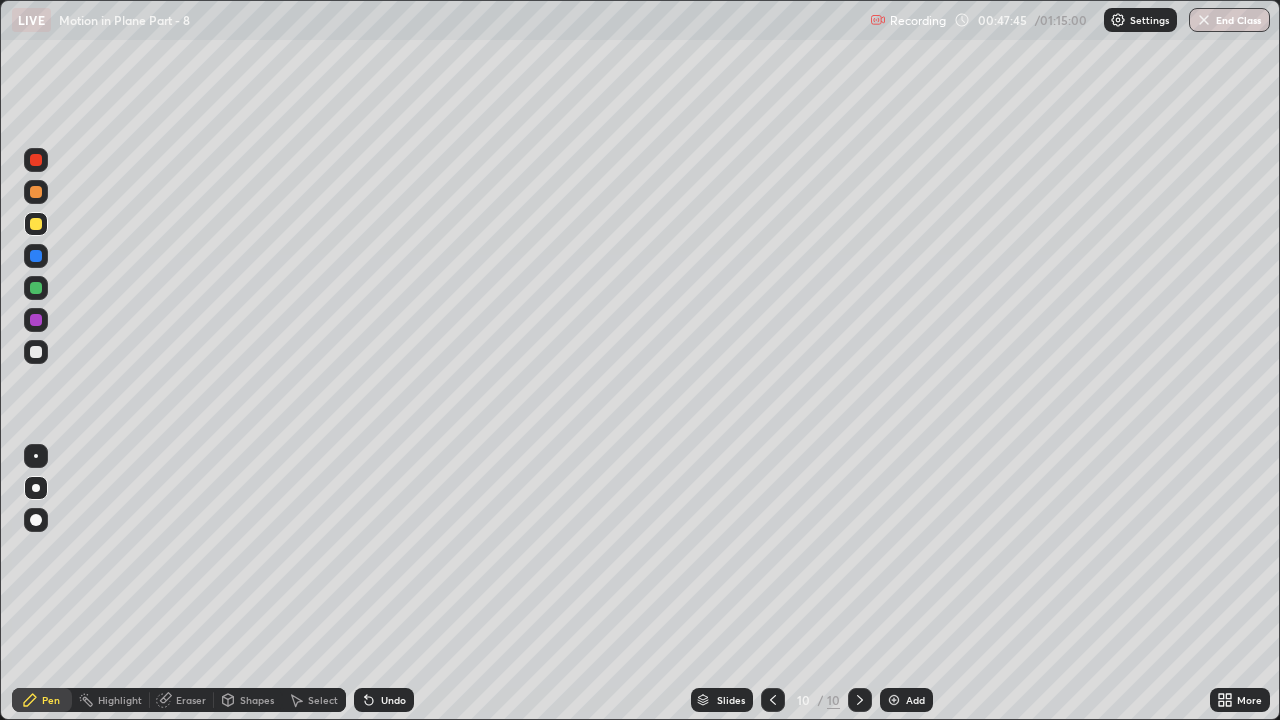 click on "Undo" at bounding box center [393, 700] 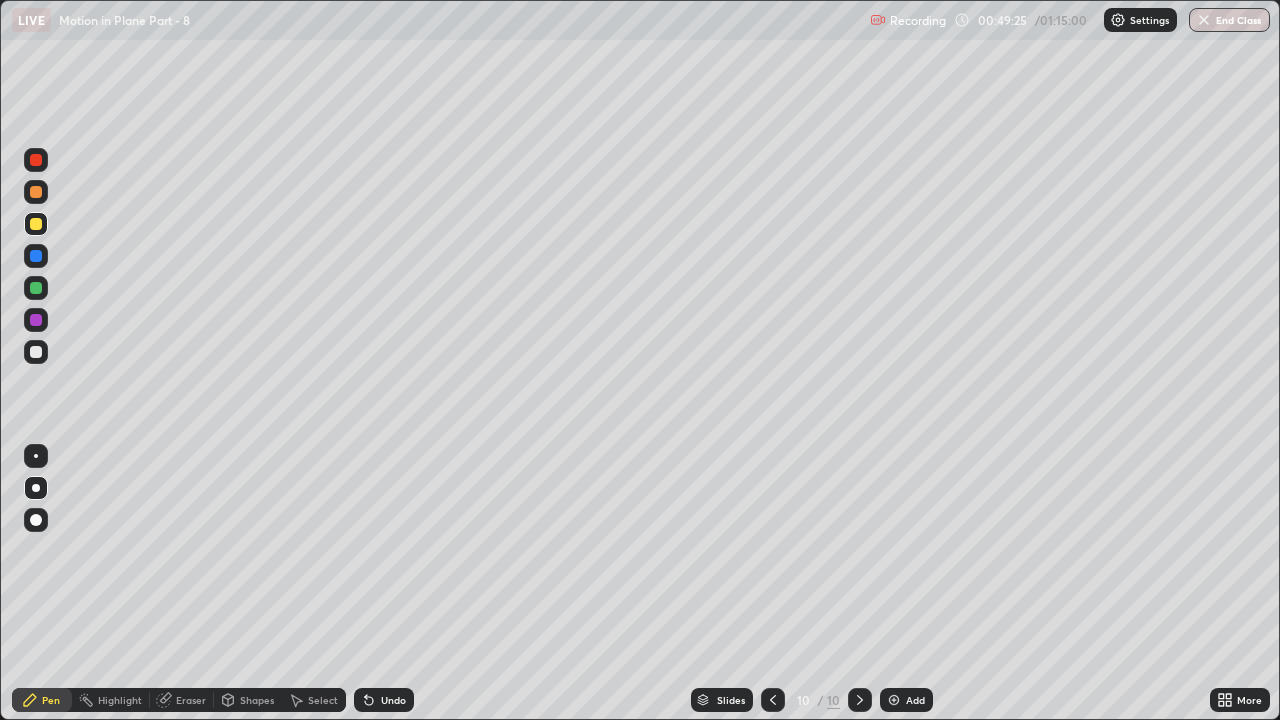 click 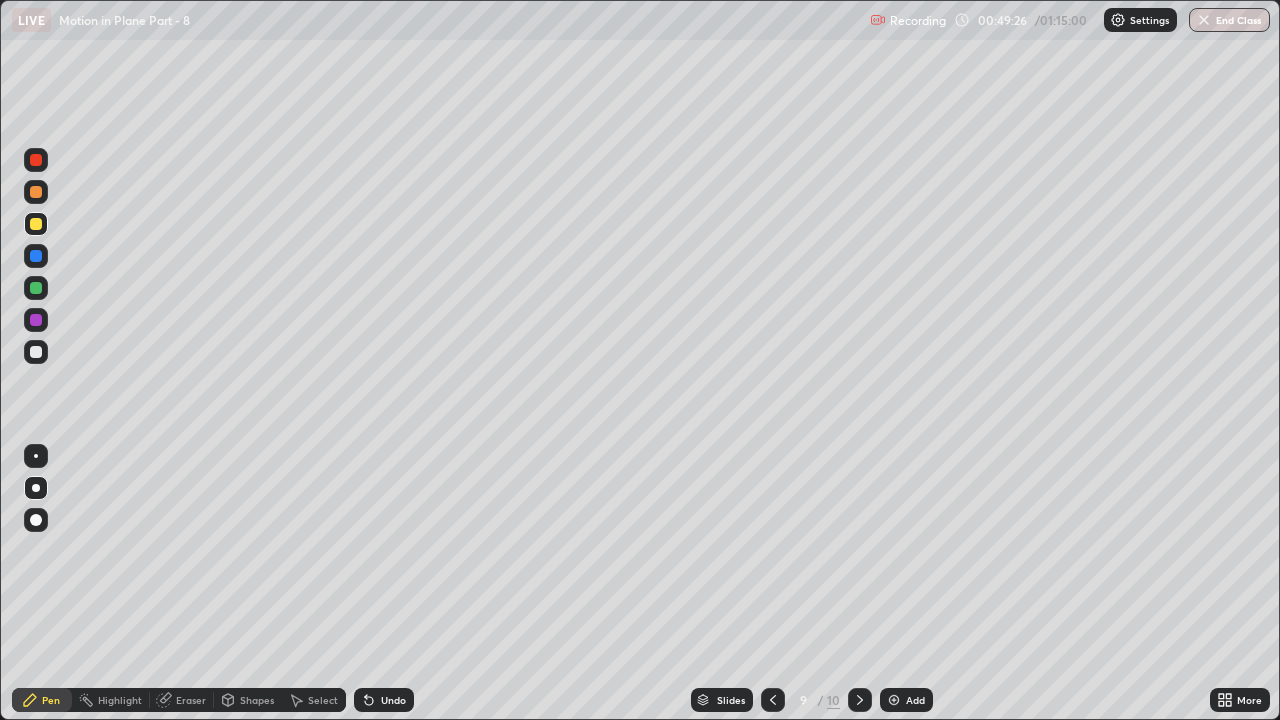click 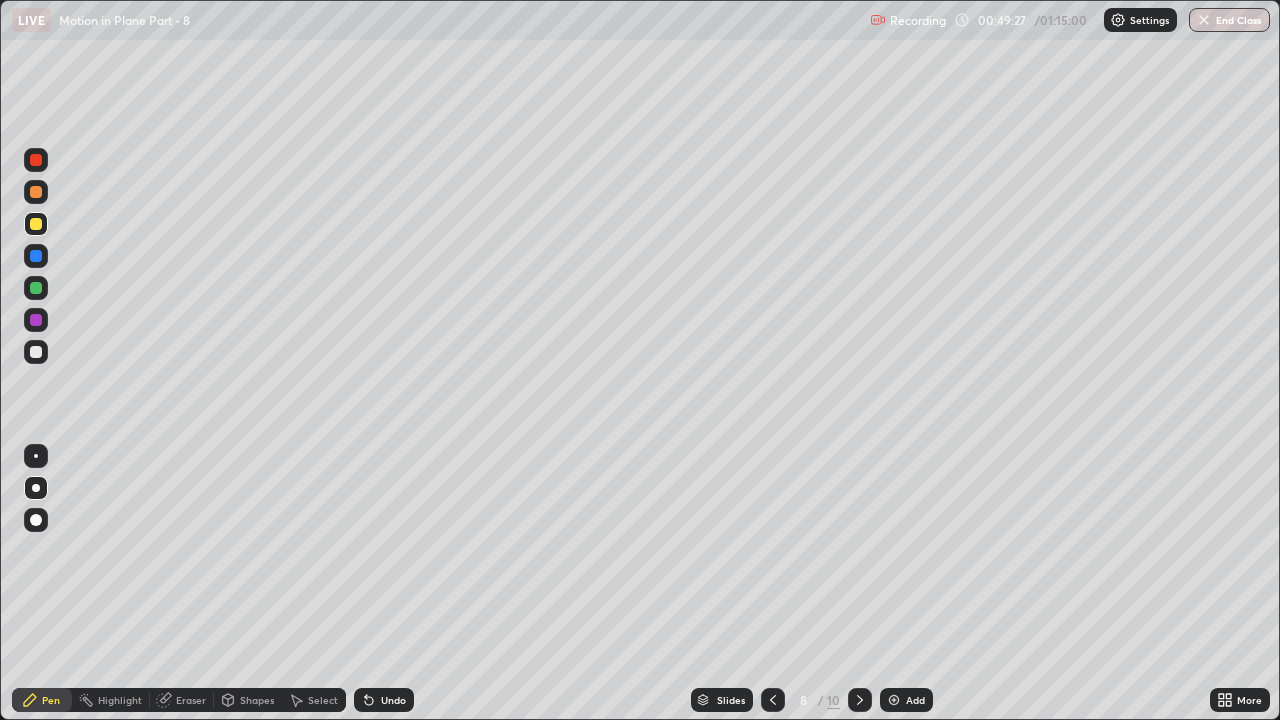 click 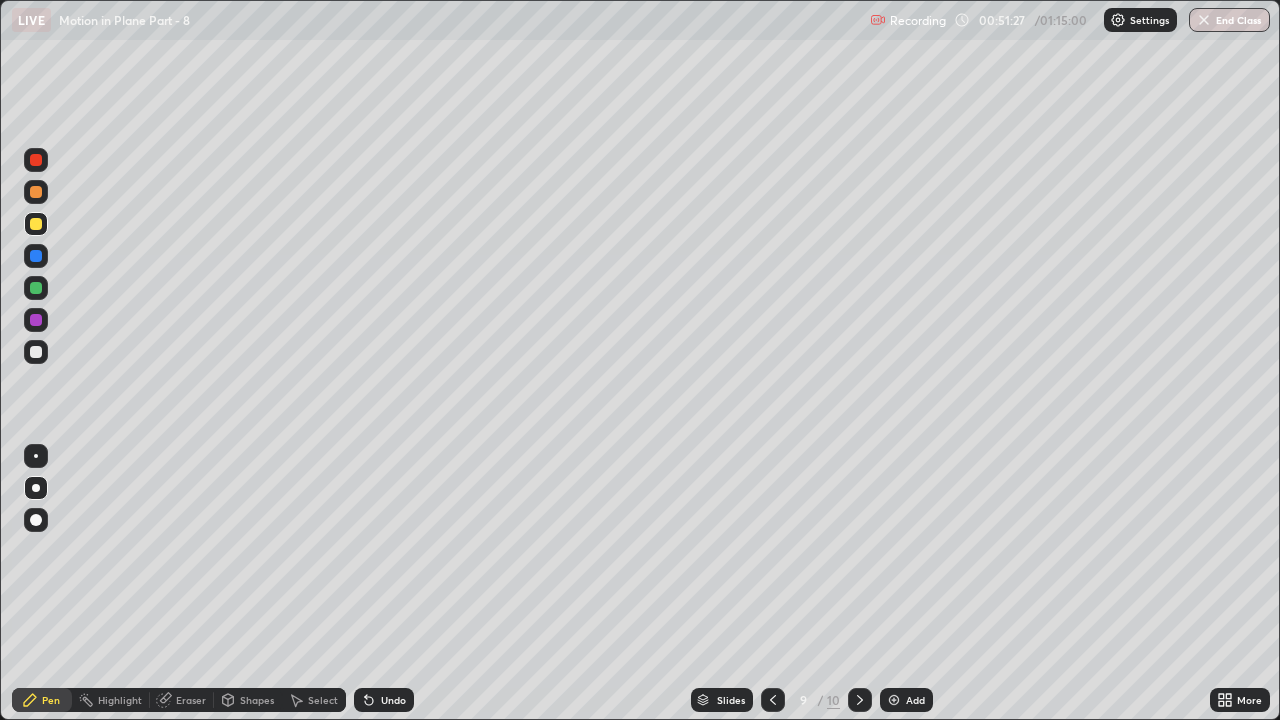 click 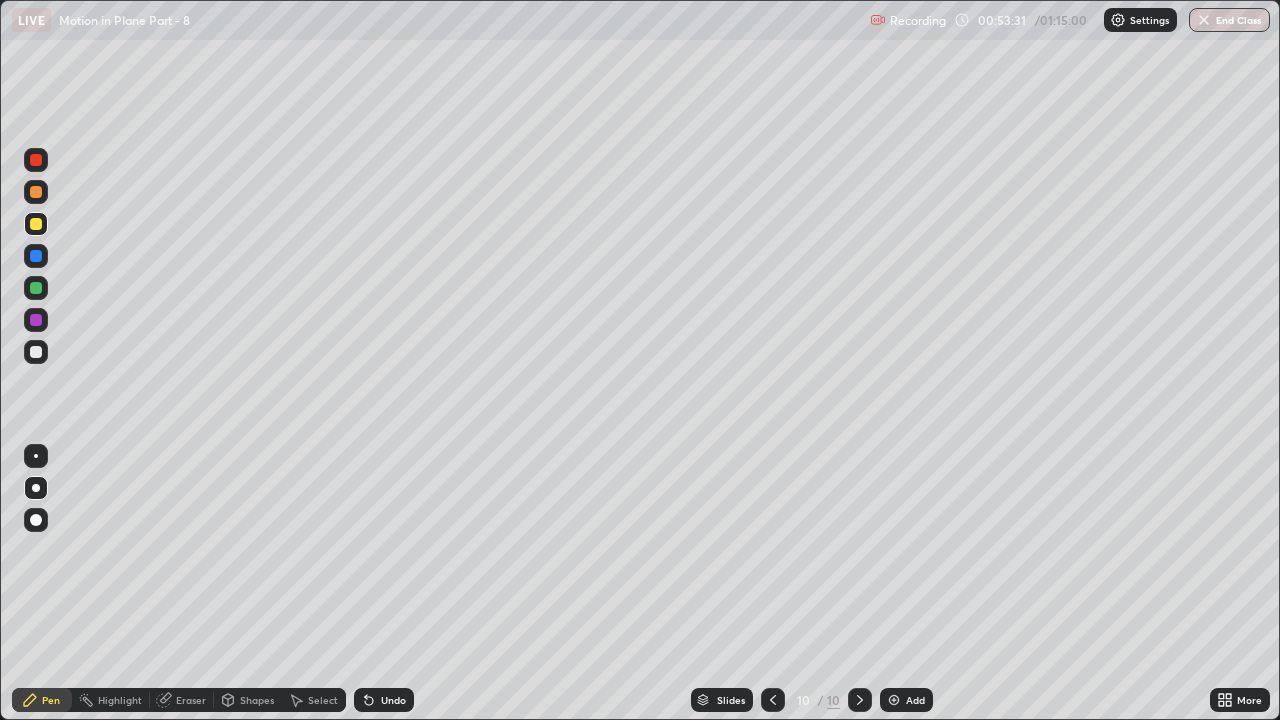 click at bounding box center [894, 700] 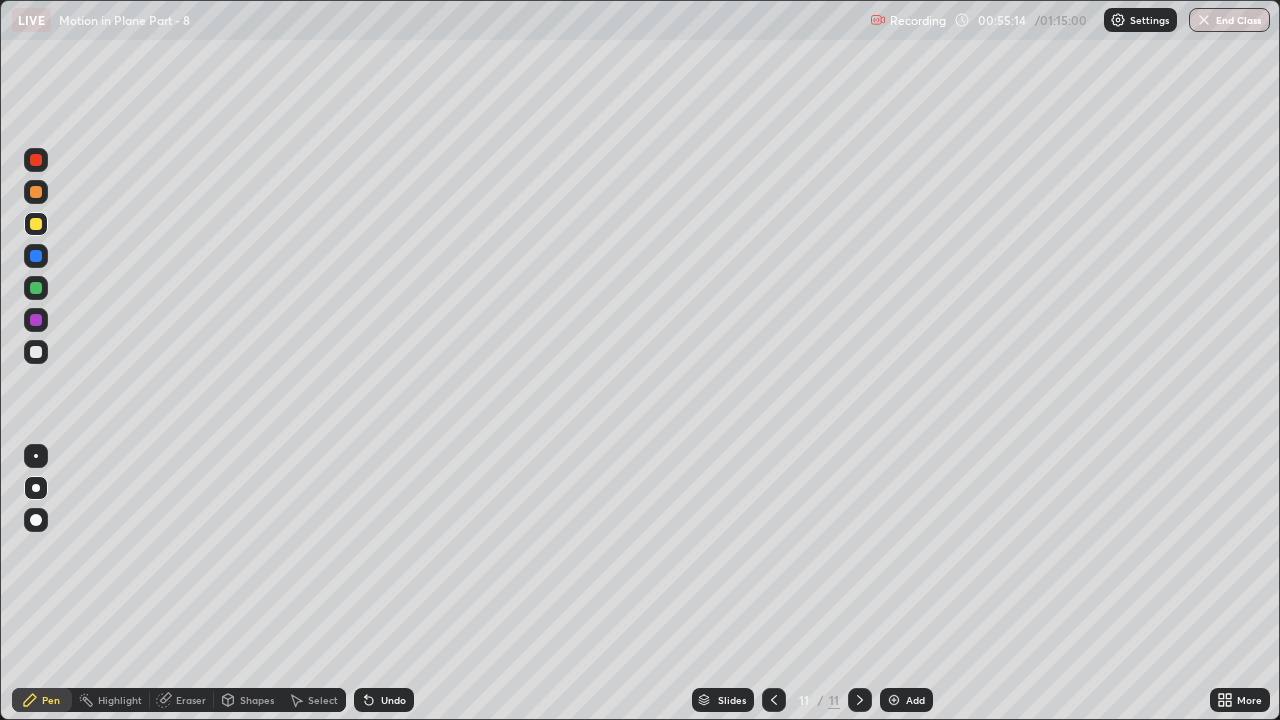 click on "Undo" at bounding box center (393, 700) 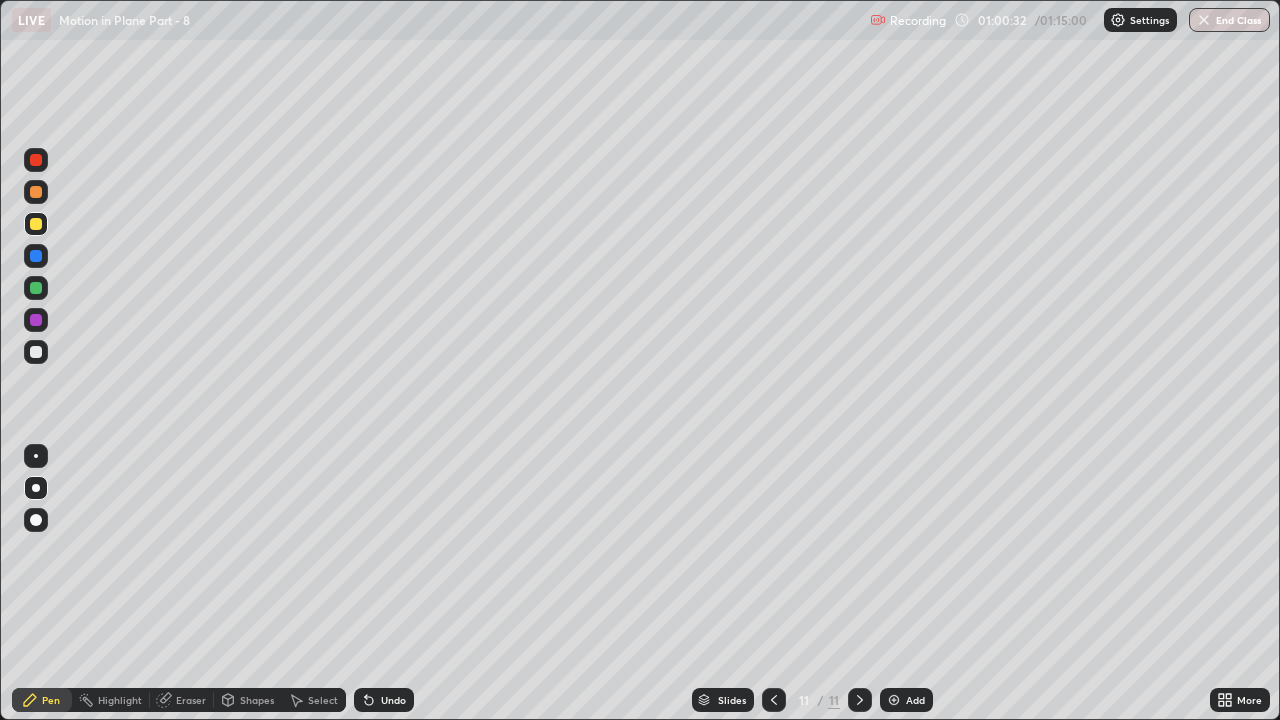 click at bounding box center (36, 352) 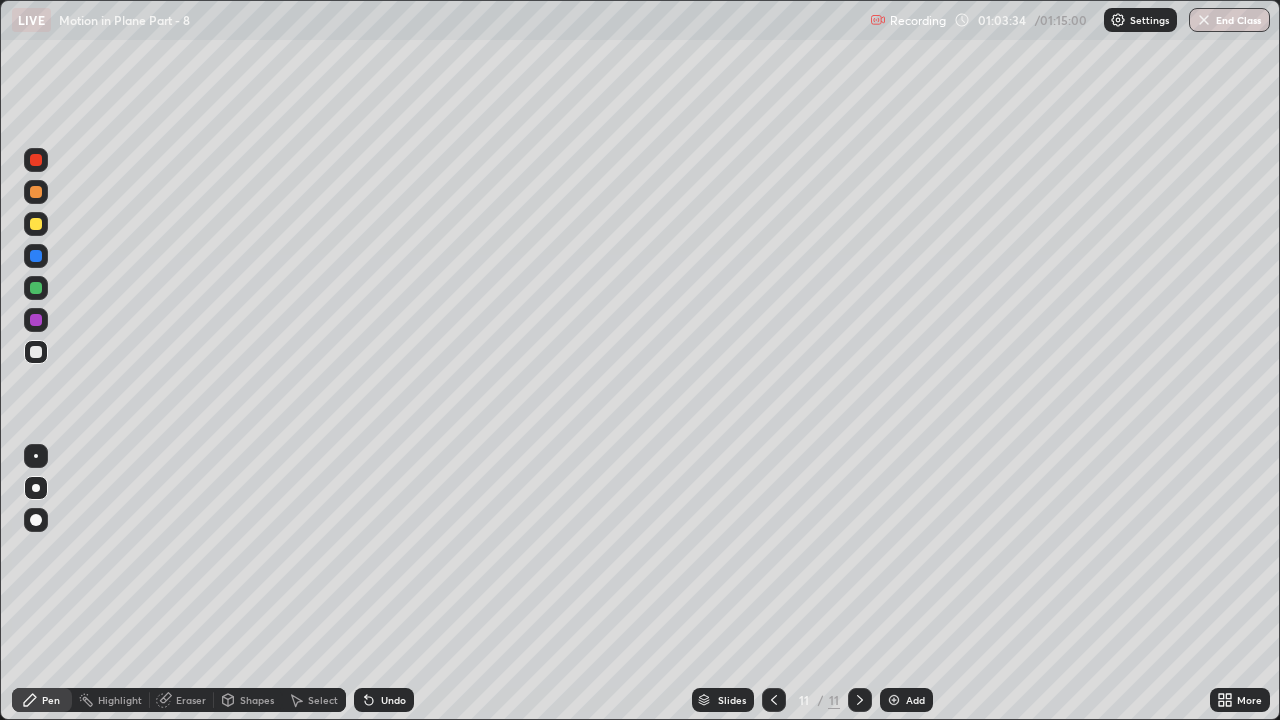 click on "Add" at bounding box center (915, 700) 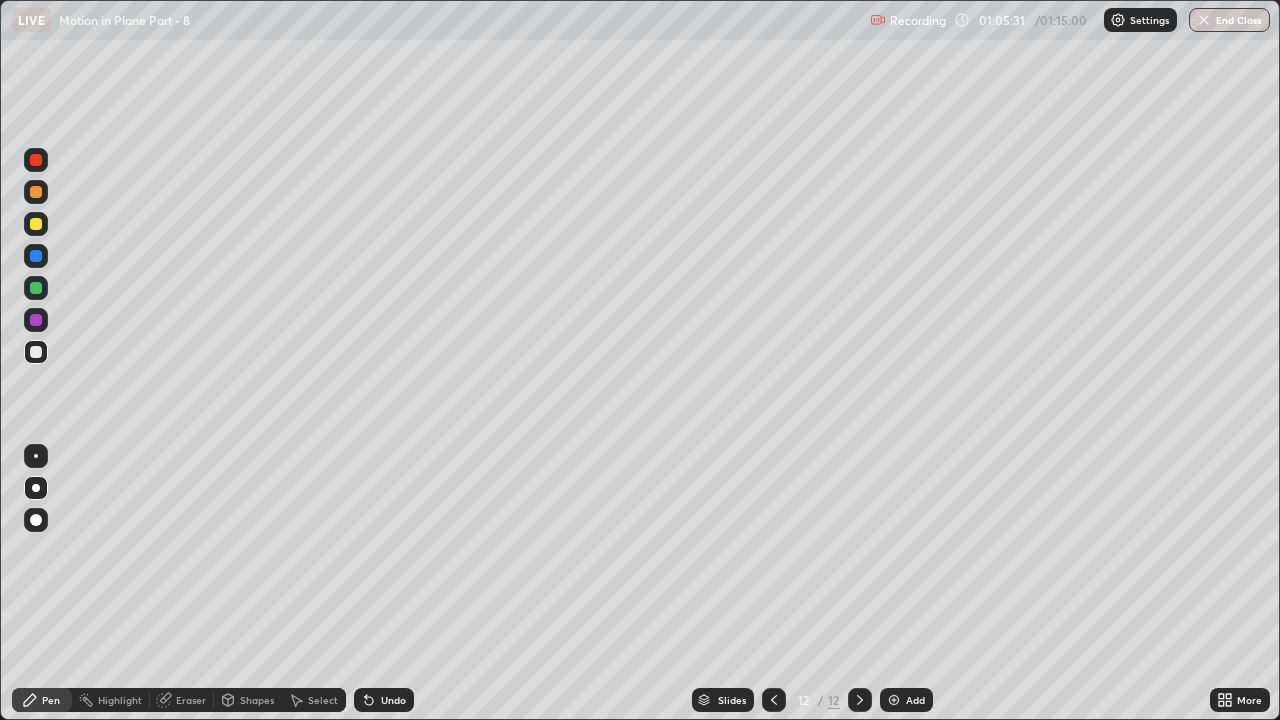 click on "Undo" at bounding box center [384, 700] 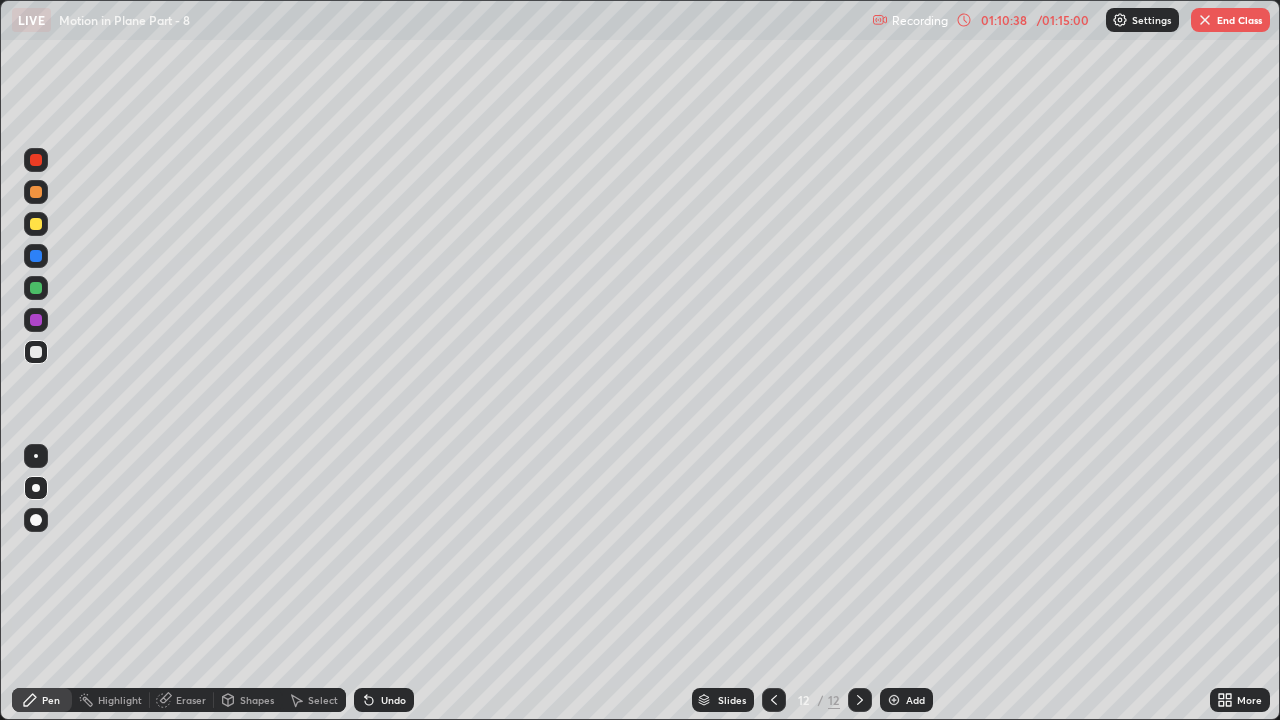 click on "Add" at bounding box center (915, 700) 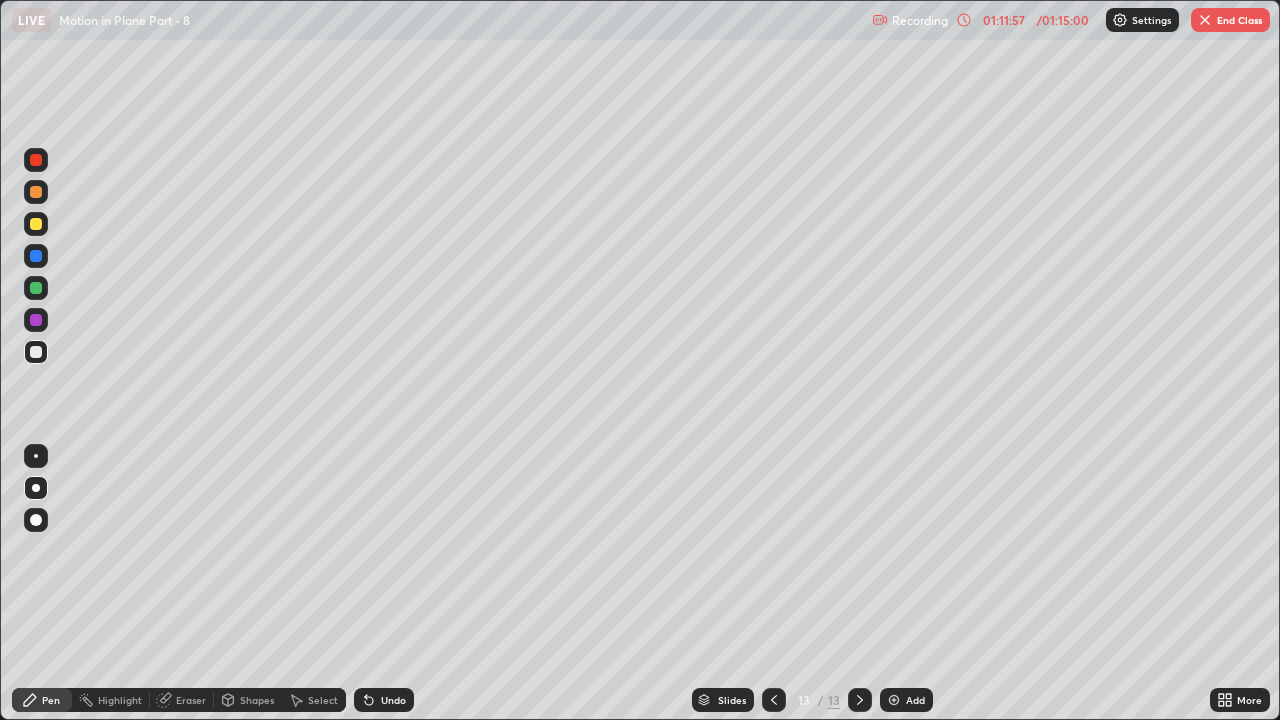 click on "Undo" at bounding box center (393, 700) 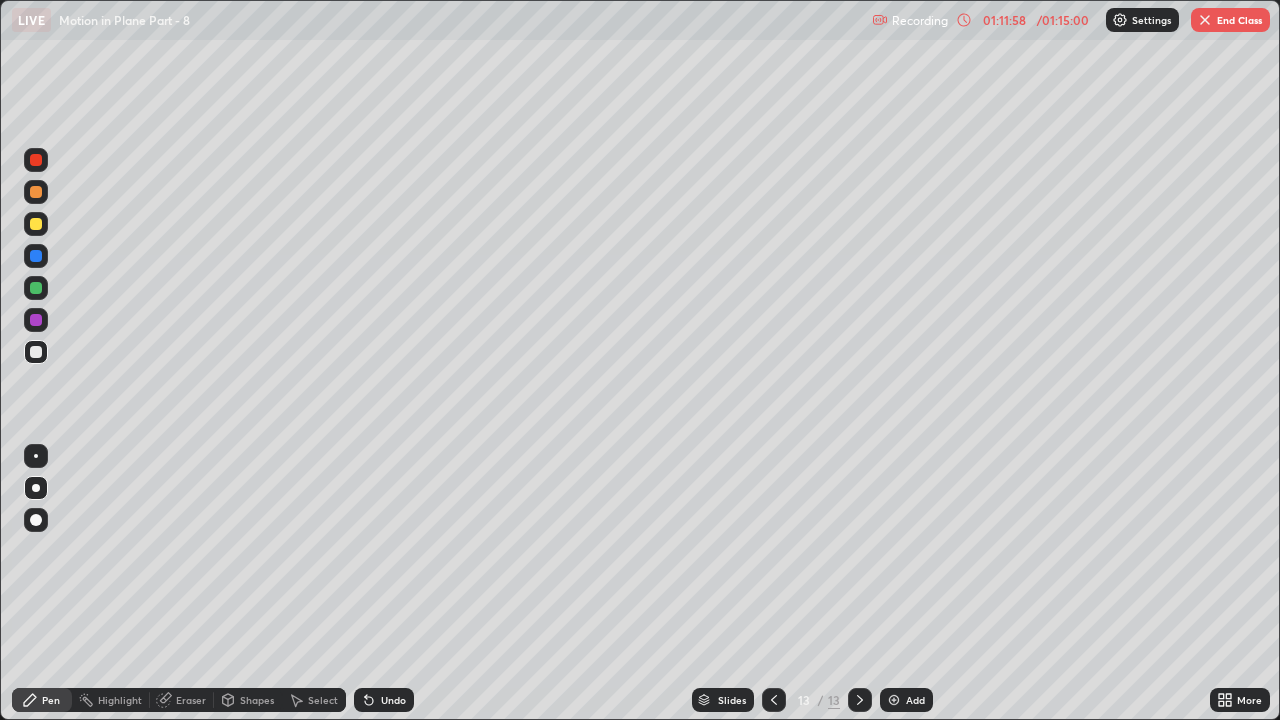 click 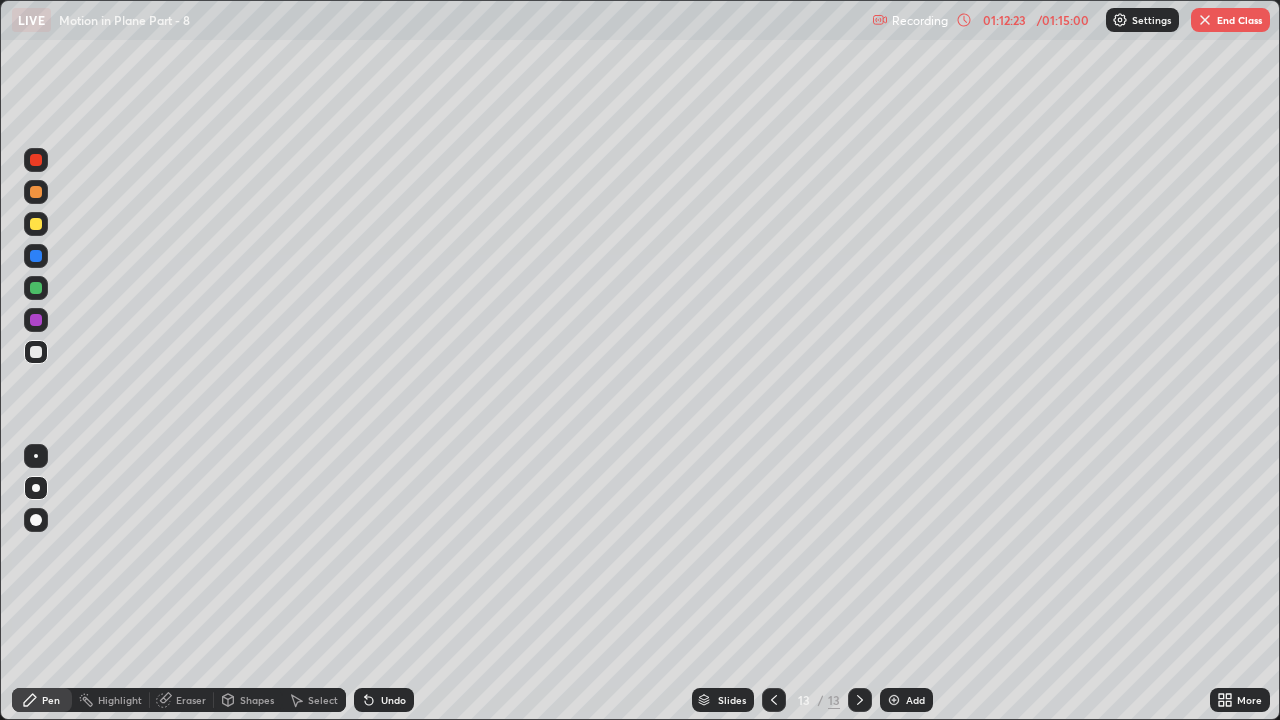 click on "Undo" at bounding box center [384, 700] 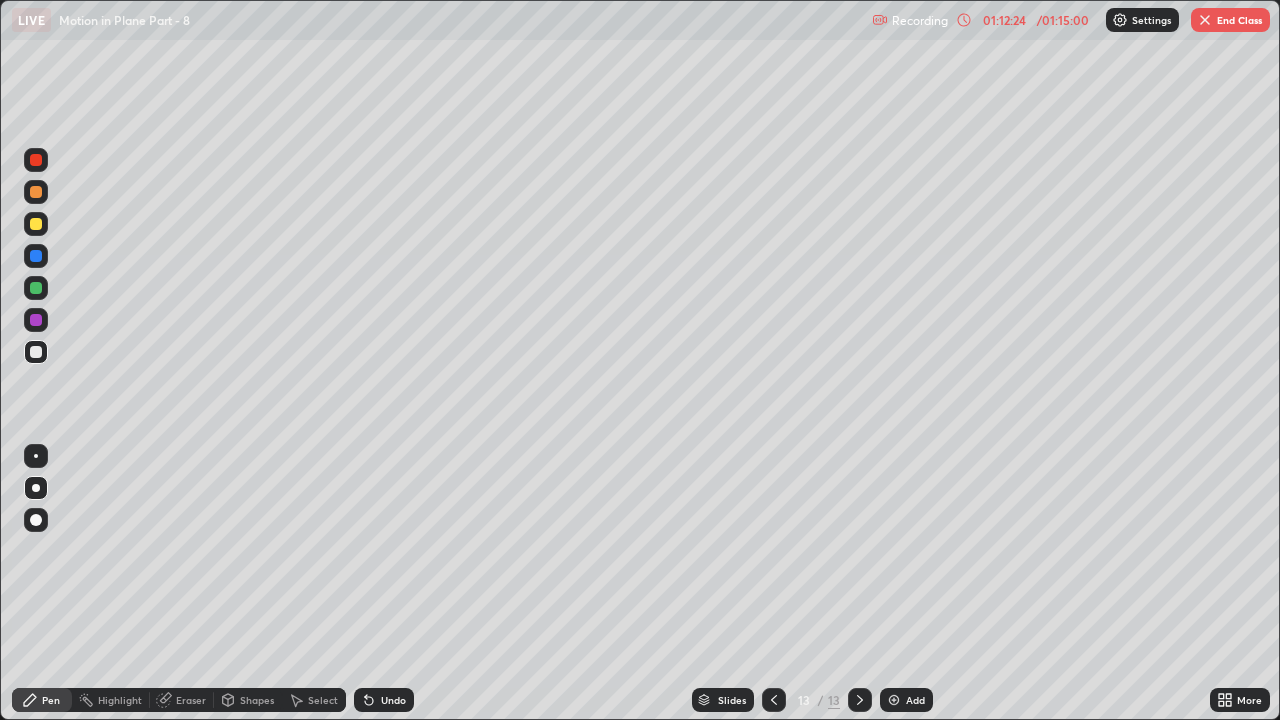 click on "Undo" at bounding box center [393, 700] 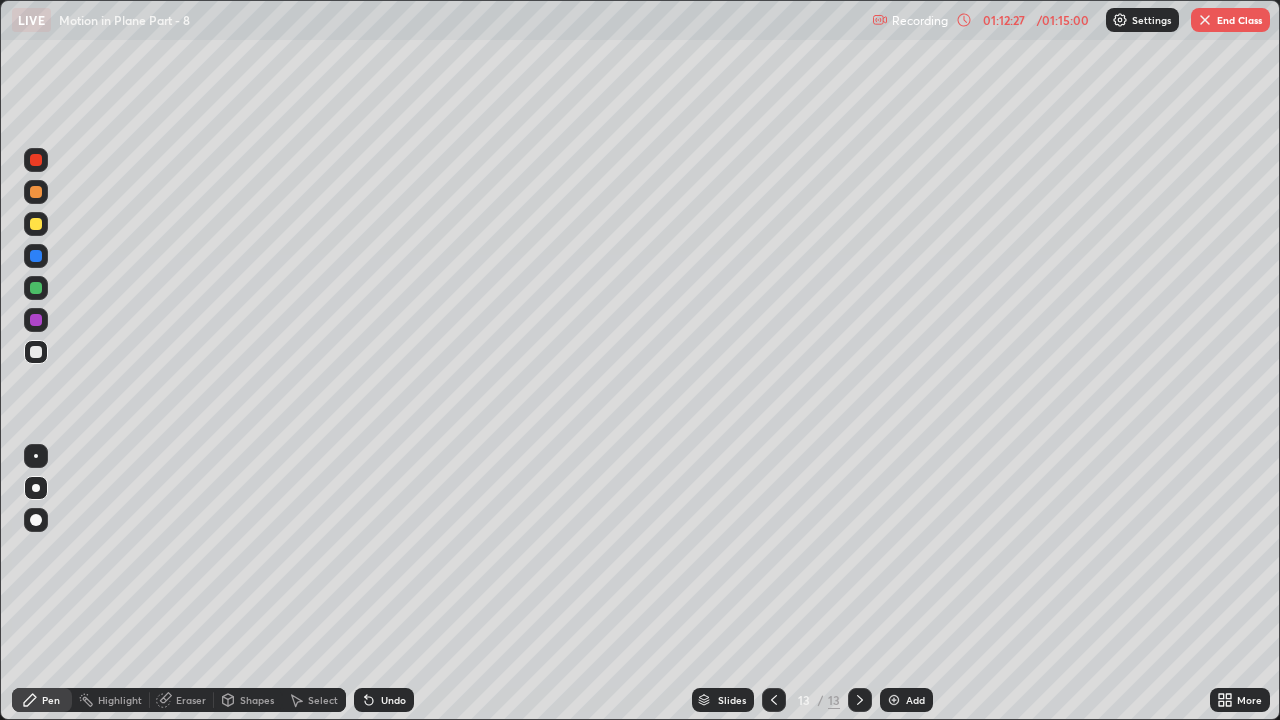 click on "Undo" at bounding box center (393, 700) 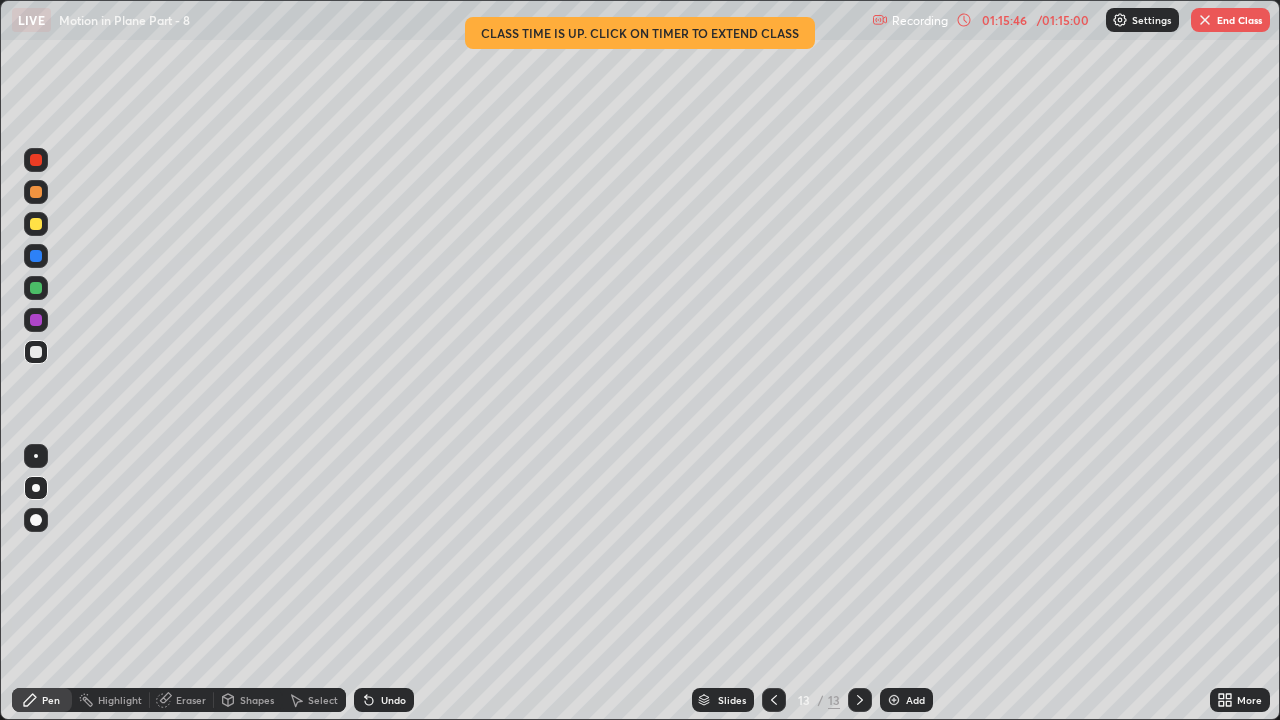 click on "End Class" at bounding box center [1230, 20] 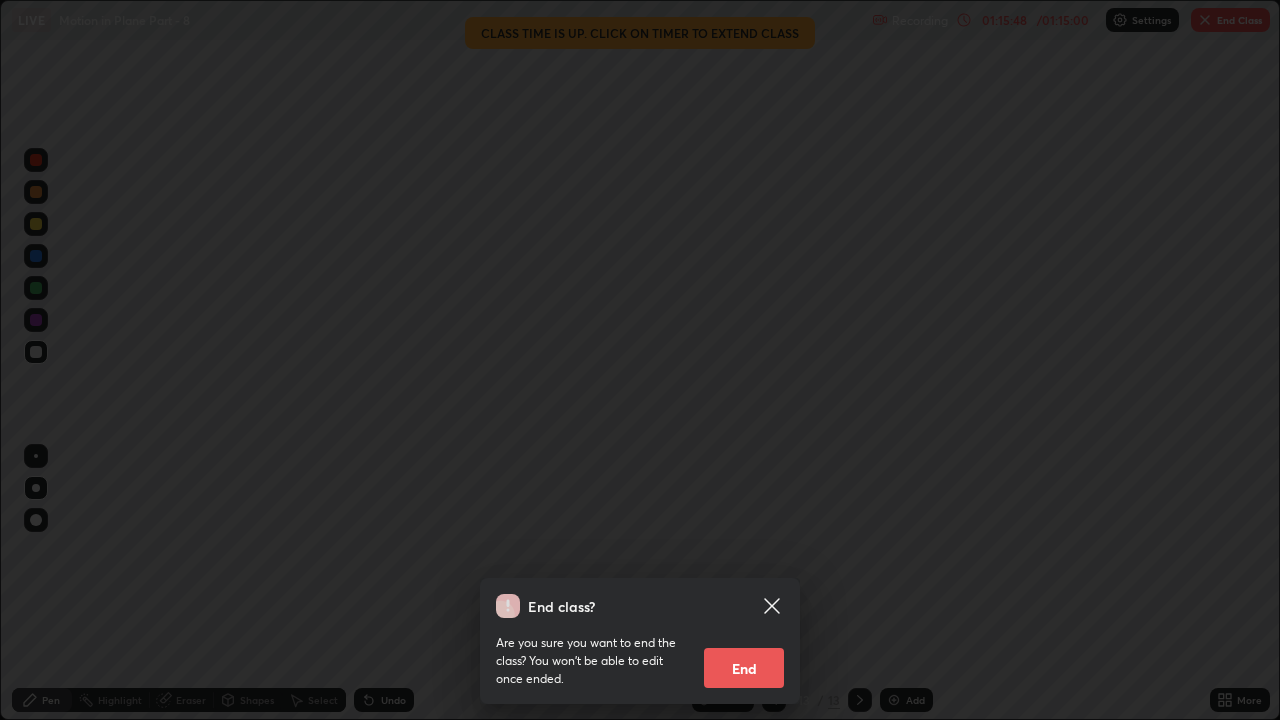 click on "End" at bounding box center (744, 668) 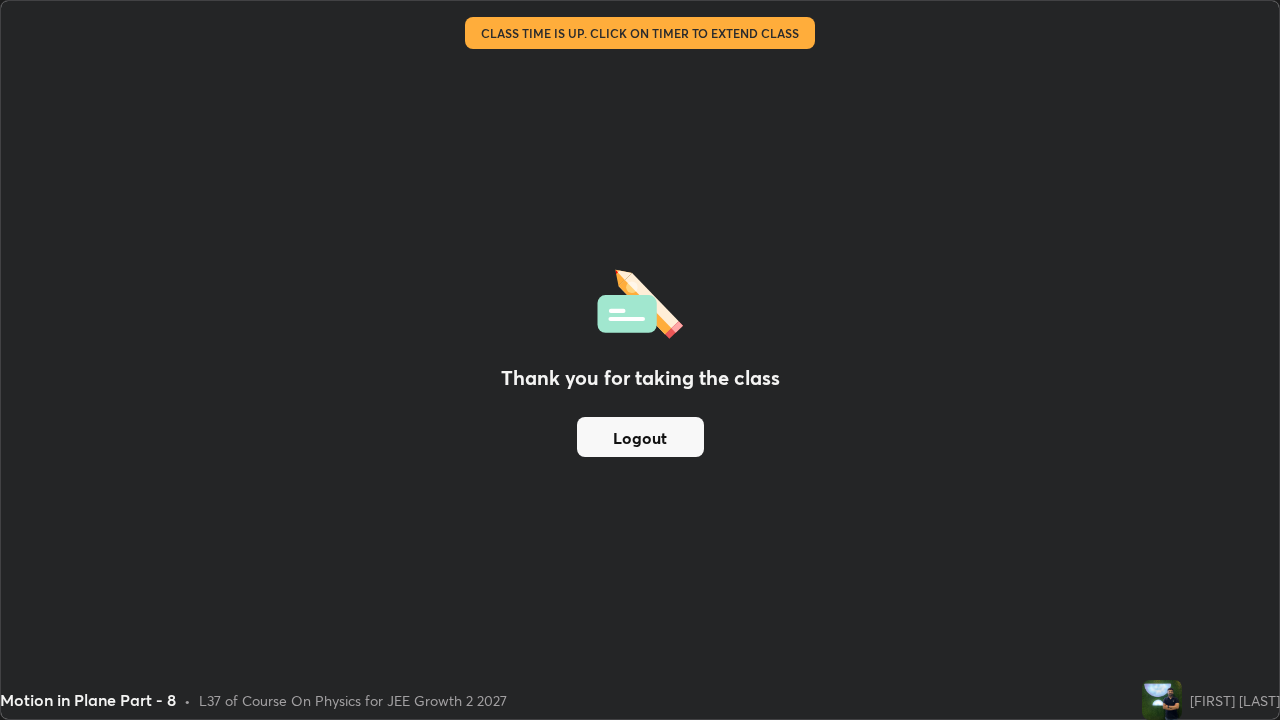 click on "Logout" at bounding box center (640, 437) 